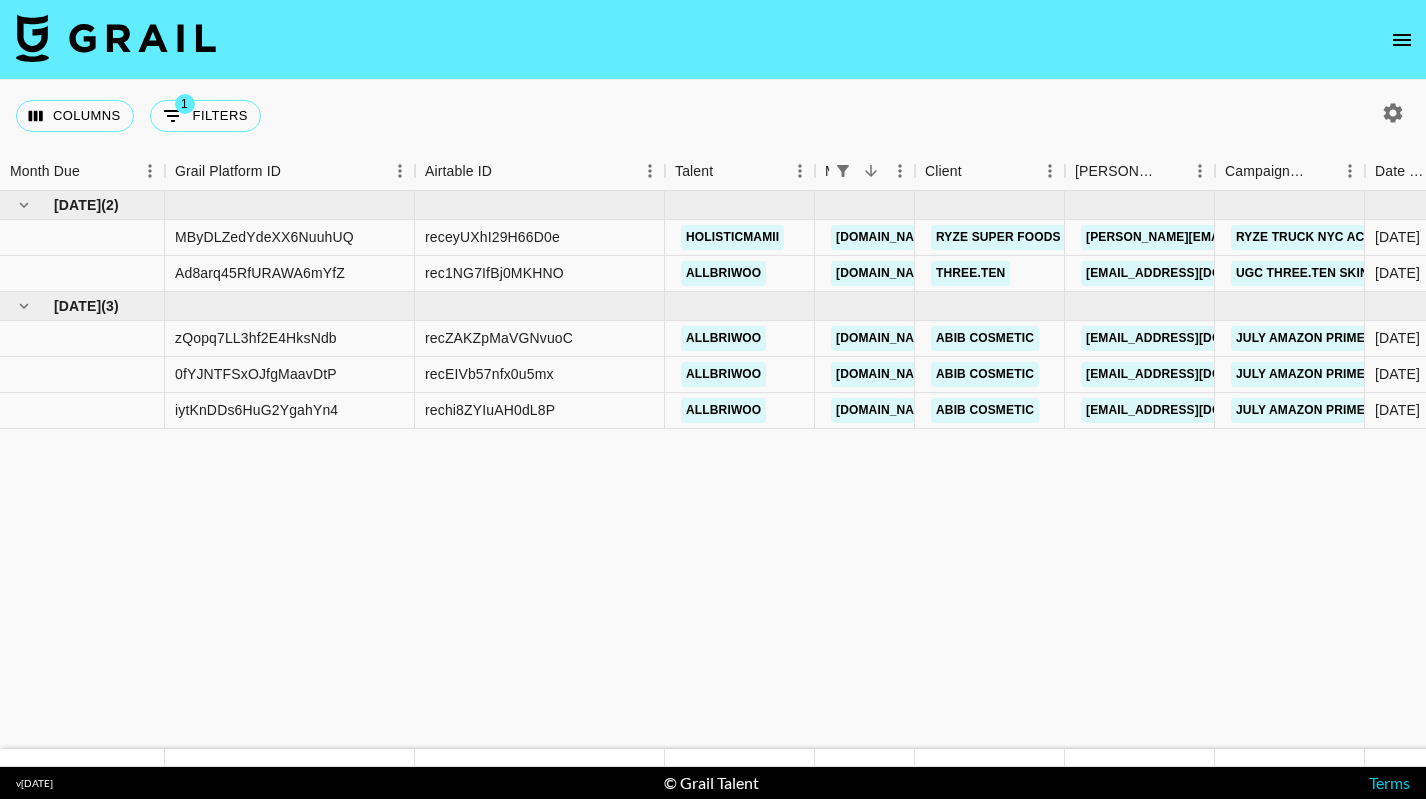 scroll, scrollTop: 0, scrollLeft: 0, axis: both 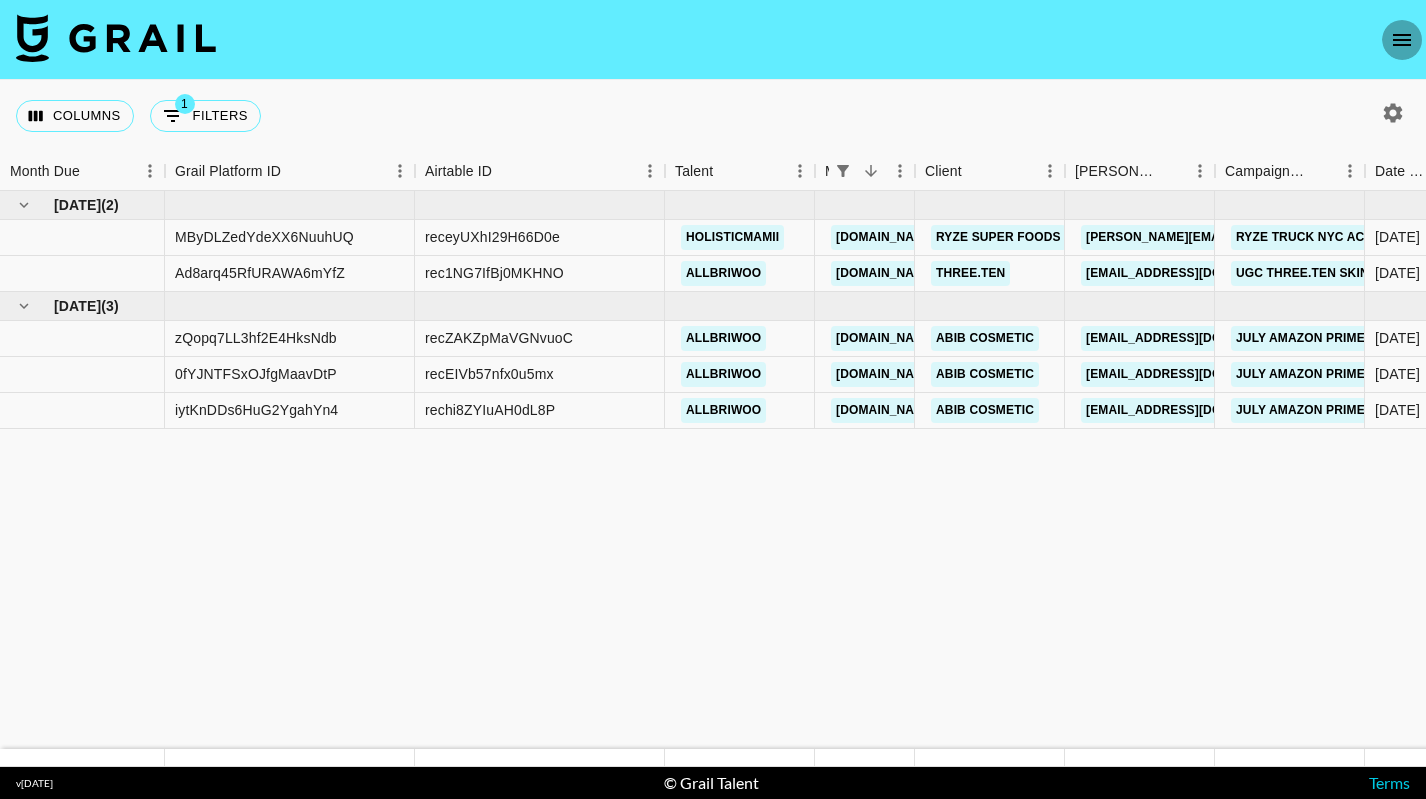 click 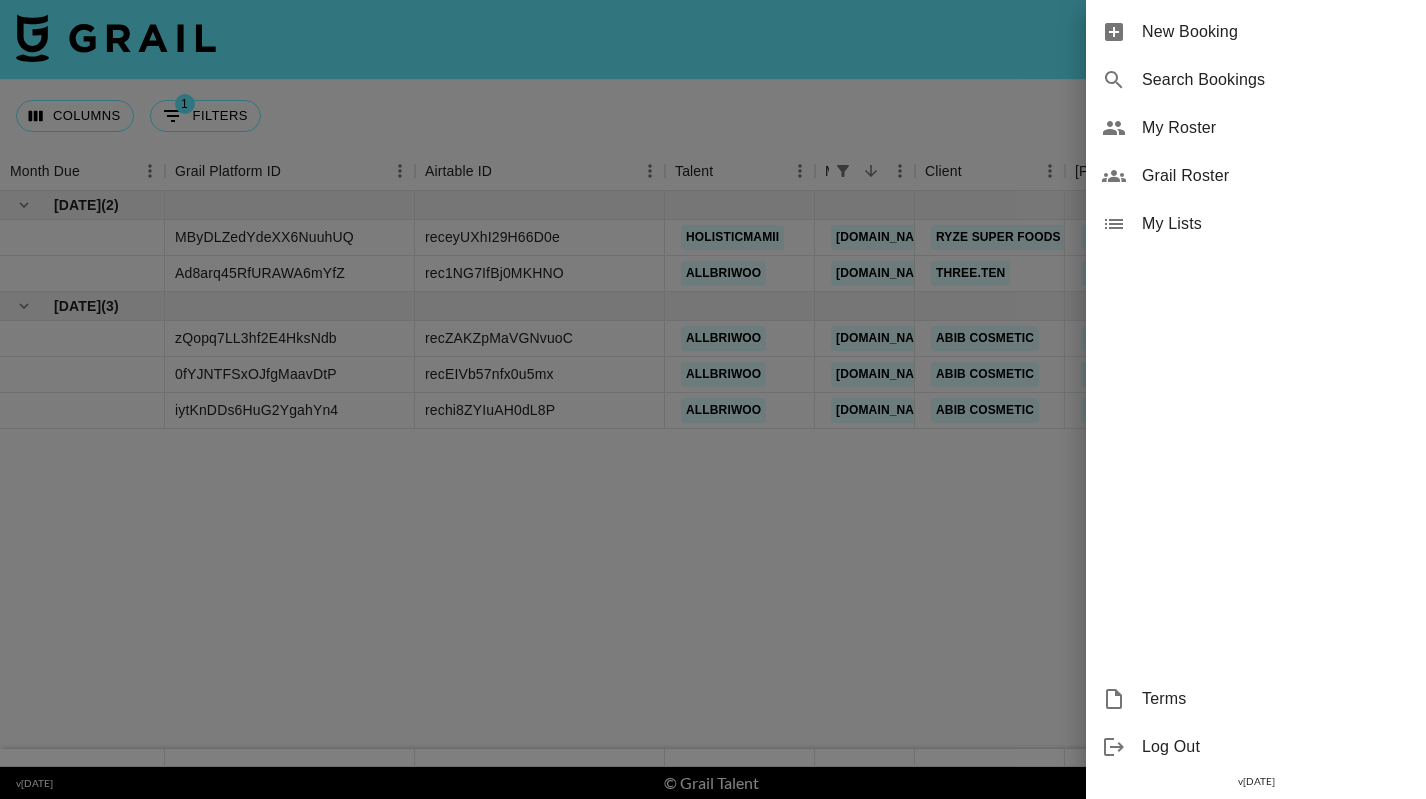 click on "My Roster" at bounding box center (1276, 128) 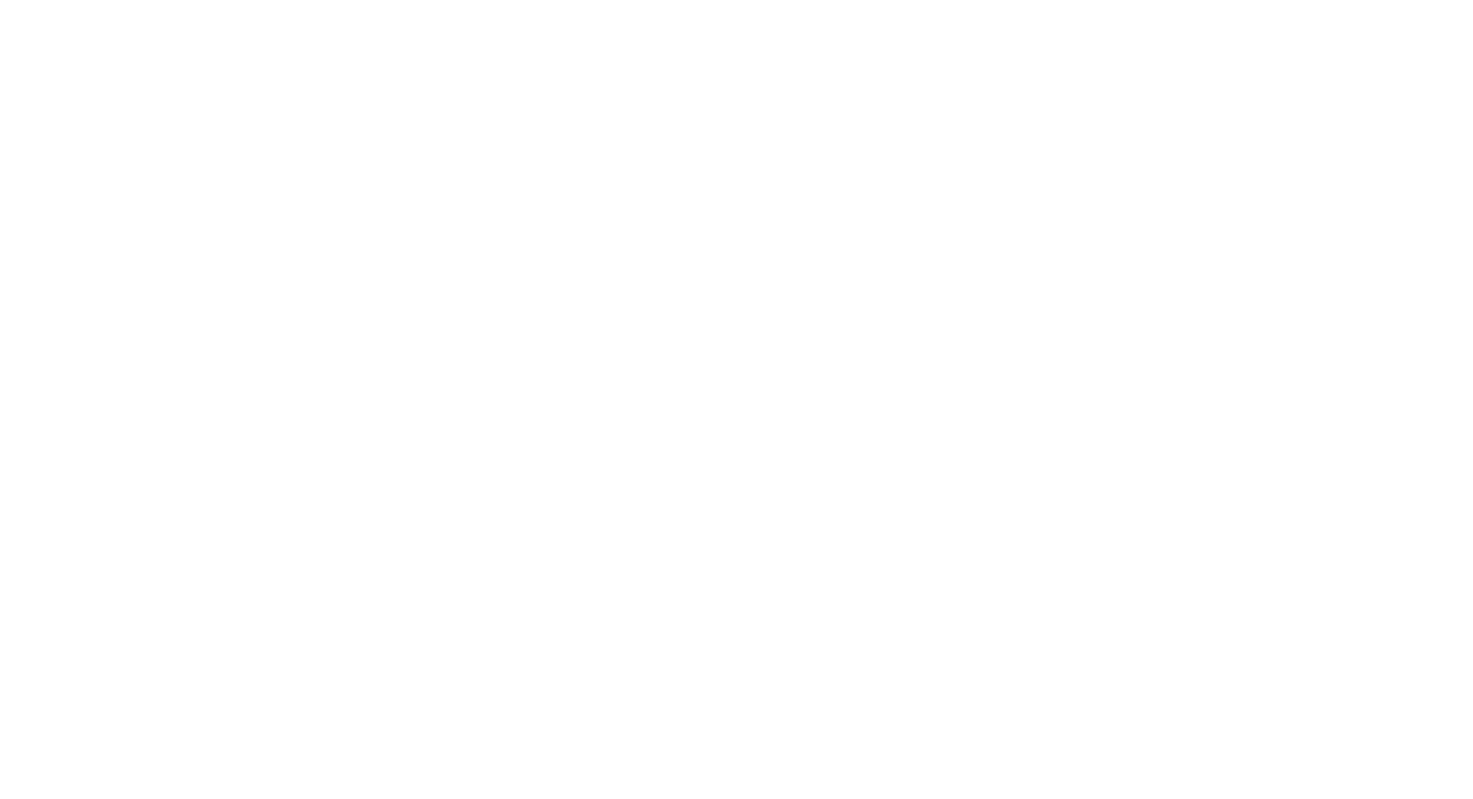 scroll, scrollTop: 0, scrollLeft: 0, axis: both 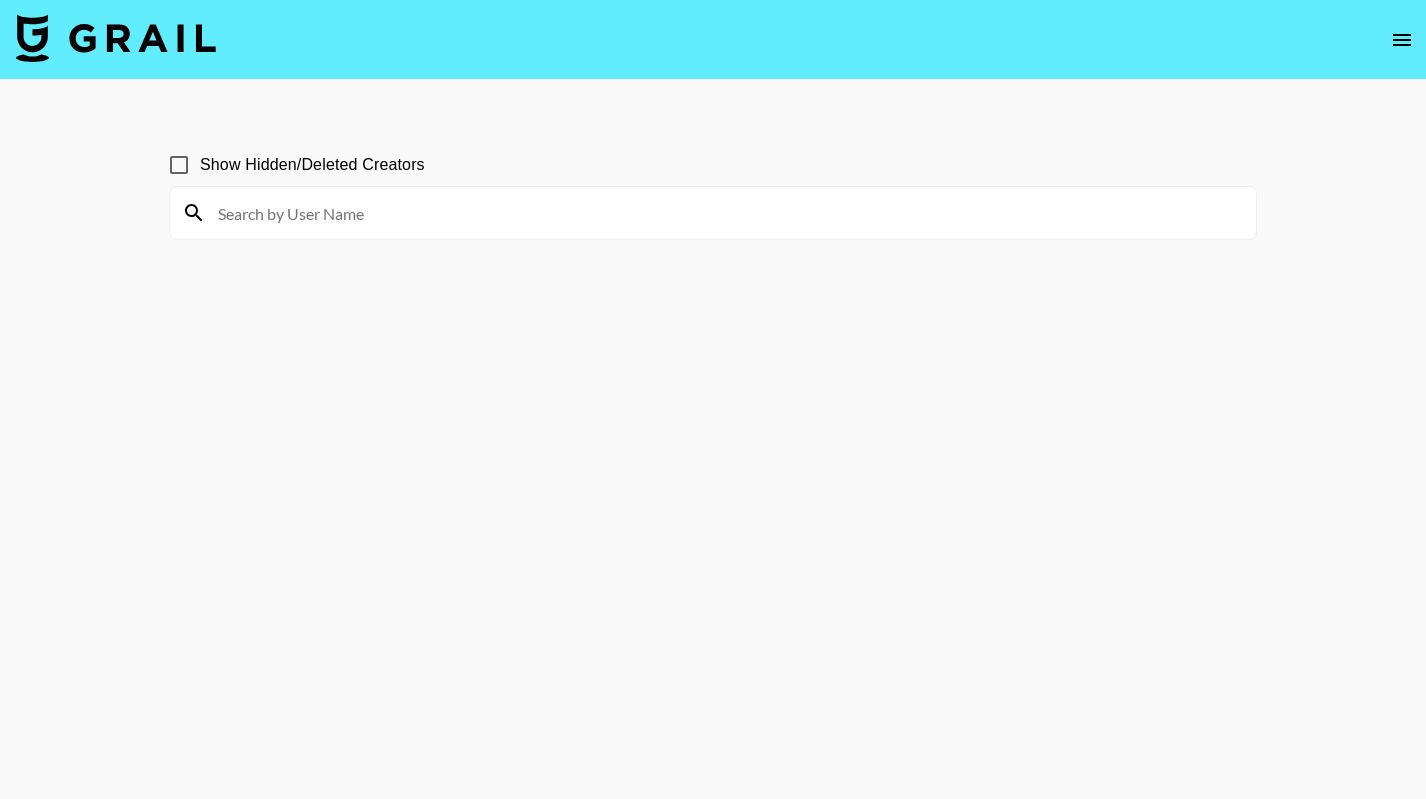 click 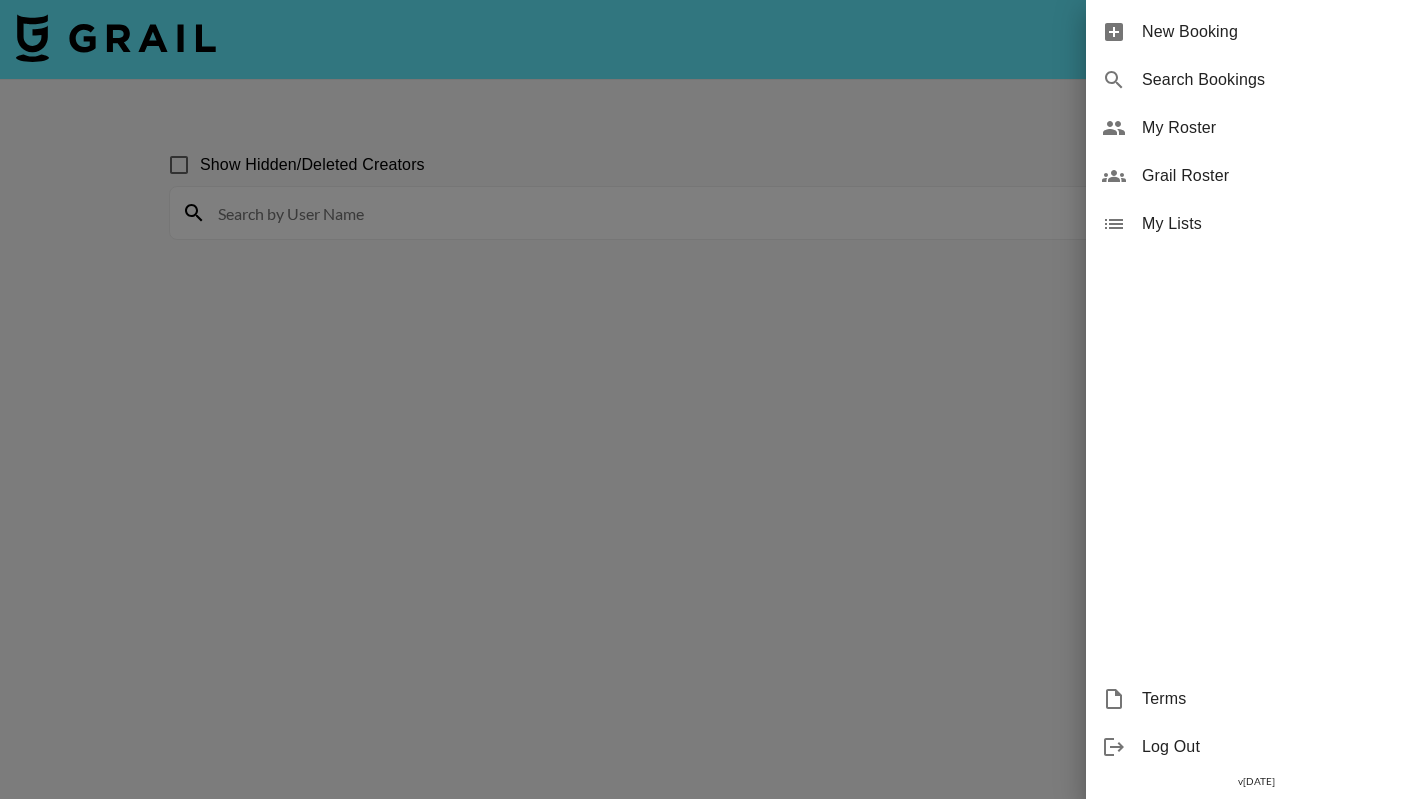 drag, startPoint x: 1331, startPoint y: 30, endPoint x: 1265, endPoint y: 137, distance: 125.71794 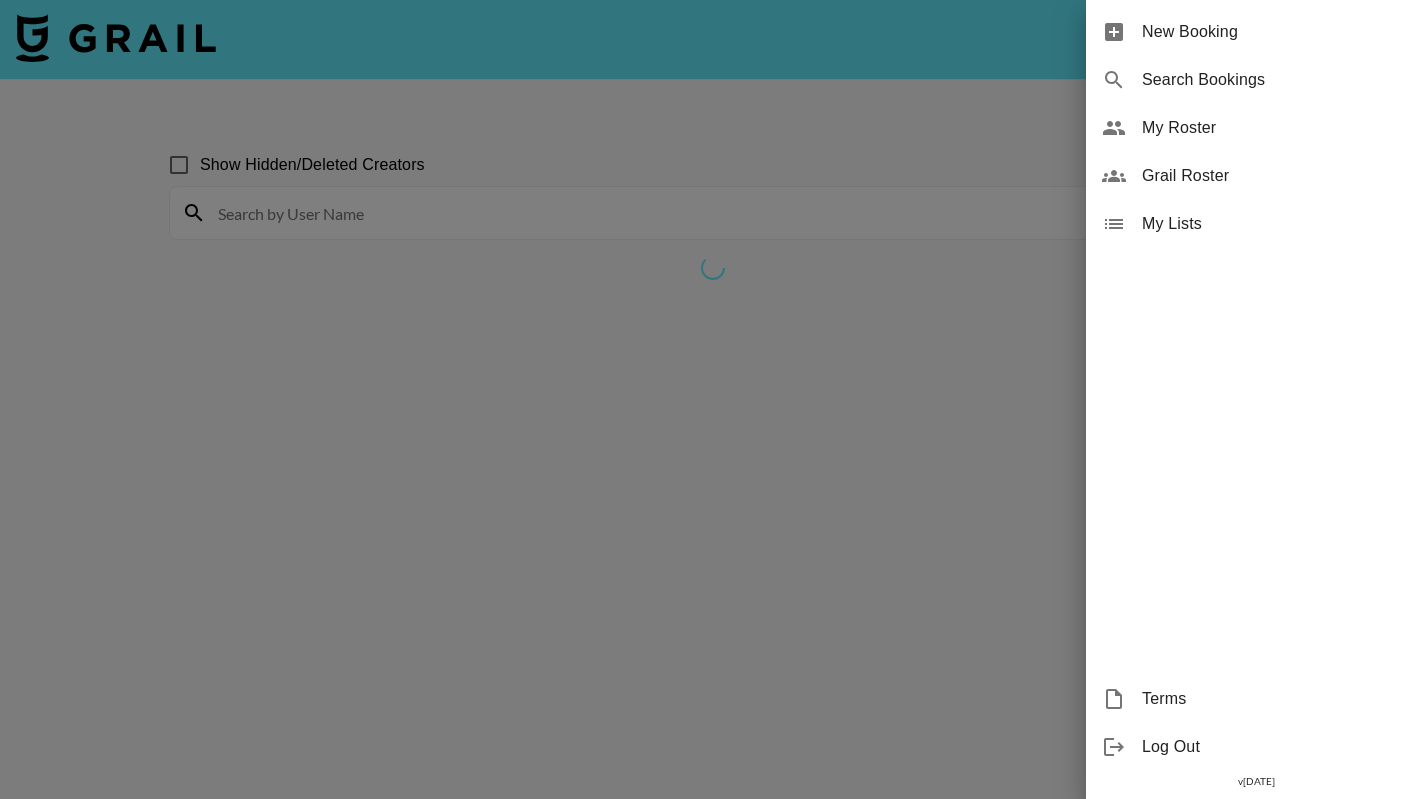 click on "My Roster" at bounding box center (1276, 128) 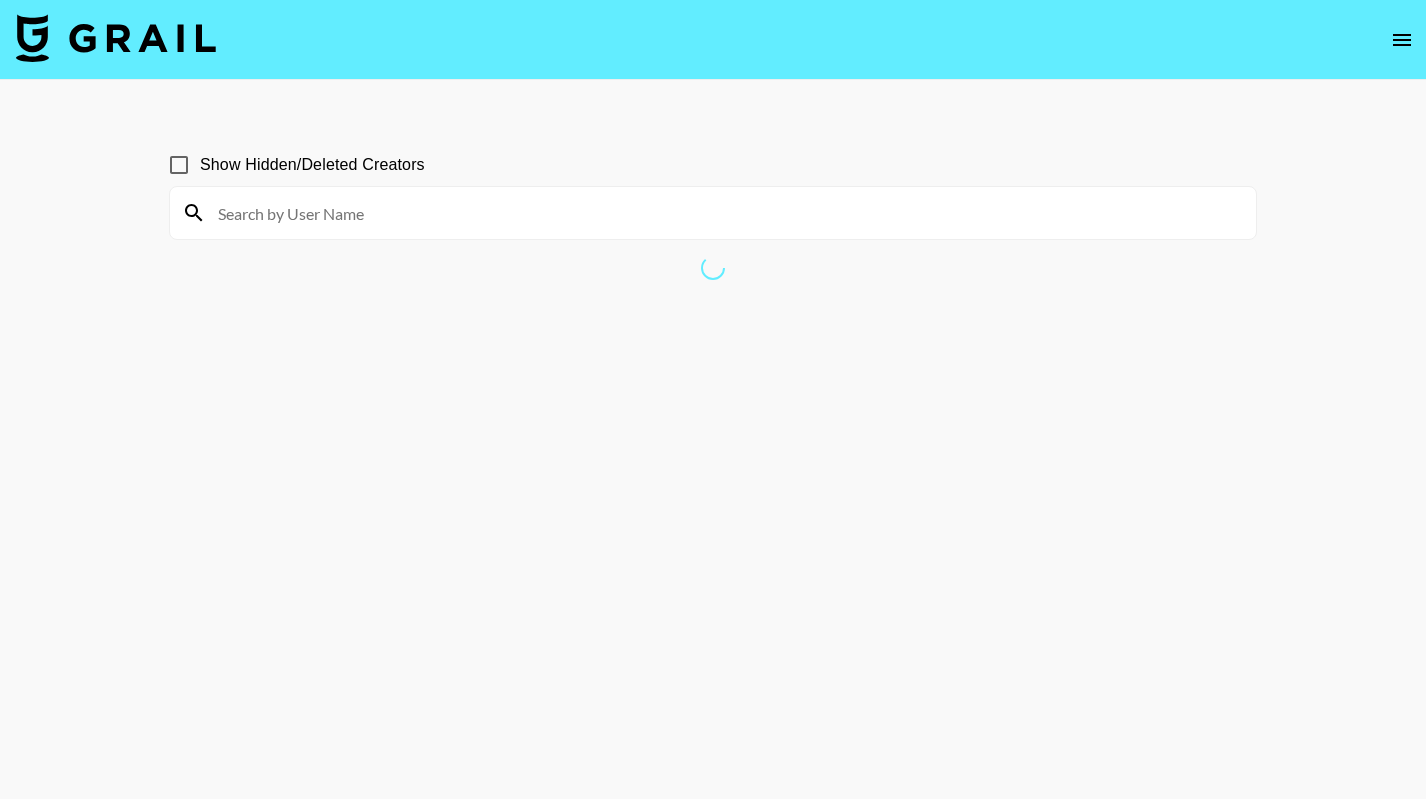 click at bounding box center (713, 40) 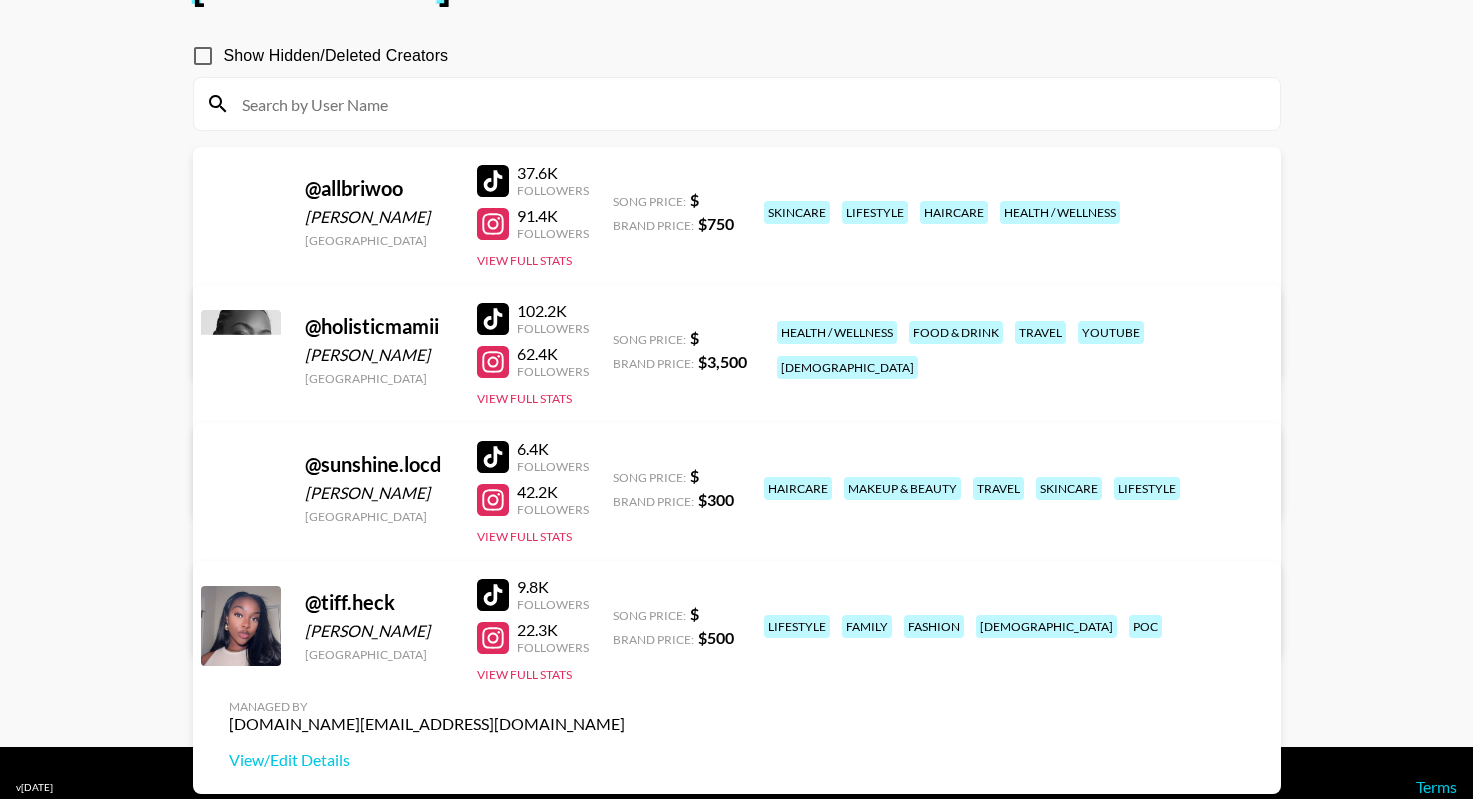 scroll, scrollTop: 139, scrollLeft: 0, axis: vertical 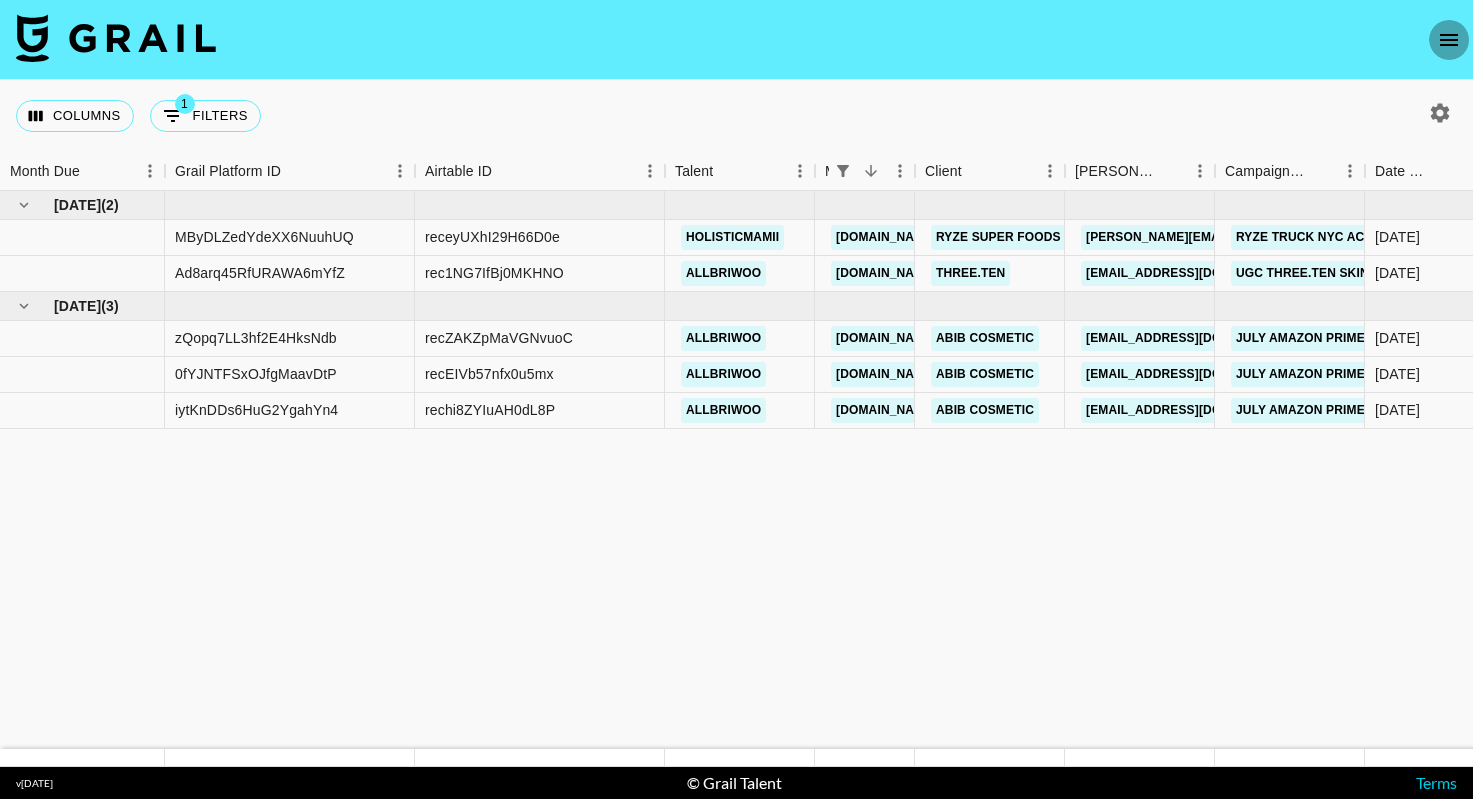 click 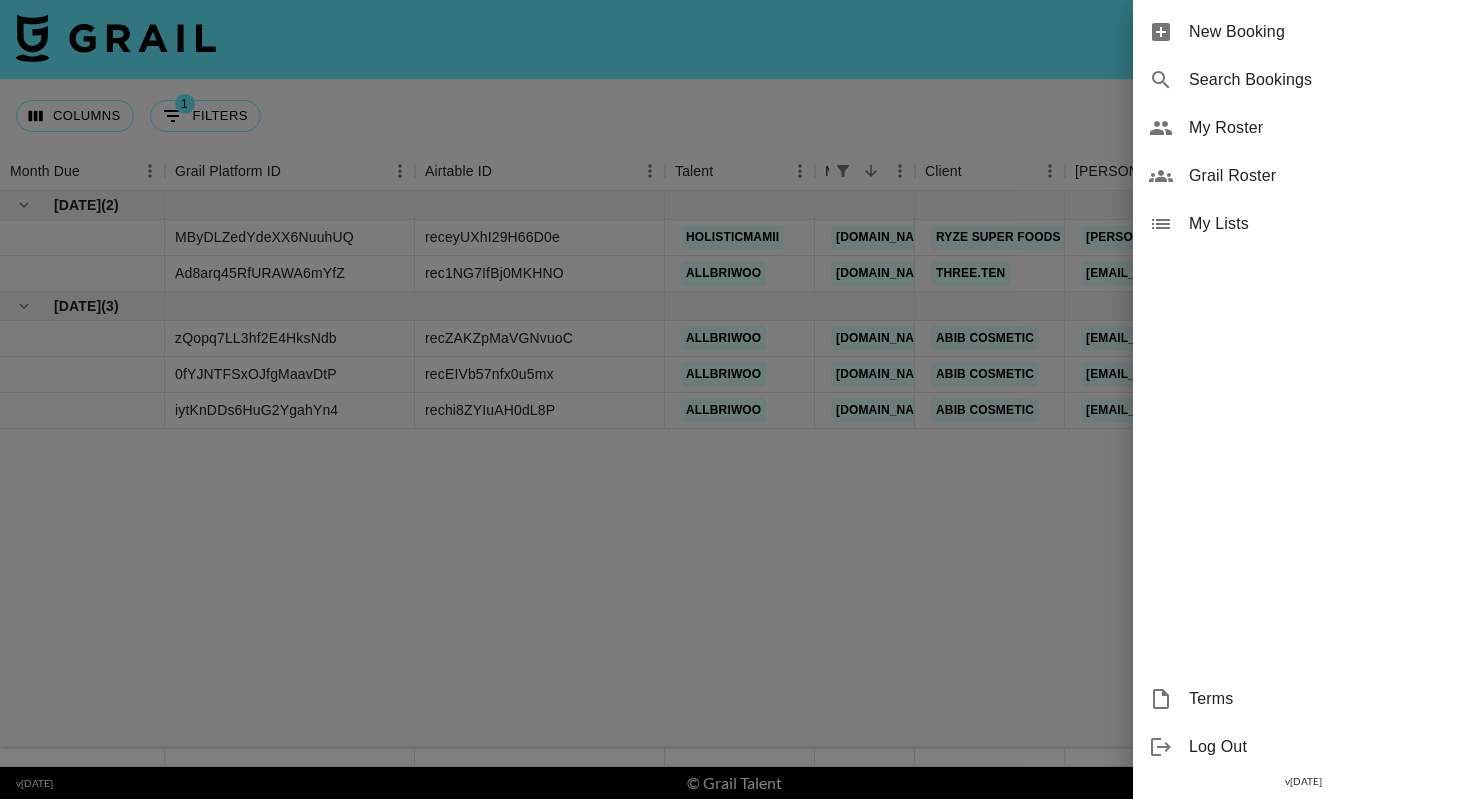click on "My Roster" at bounding box center [1303, 128] 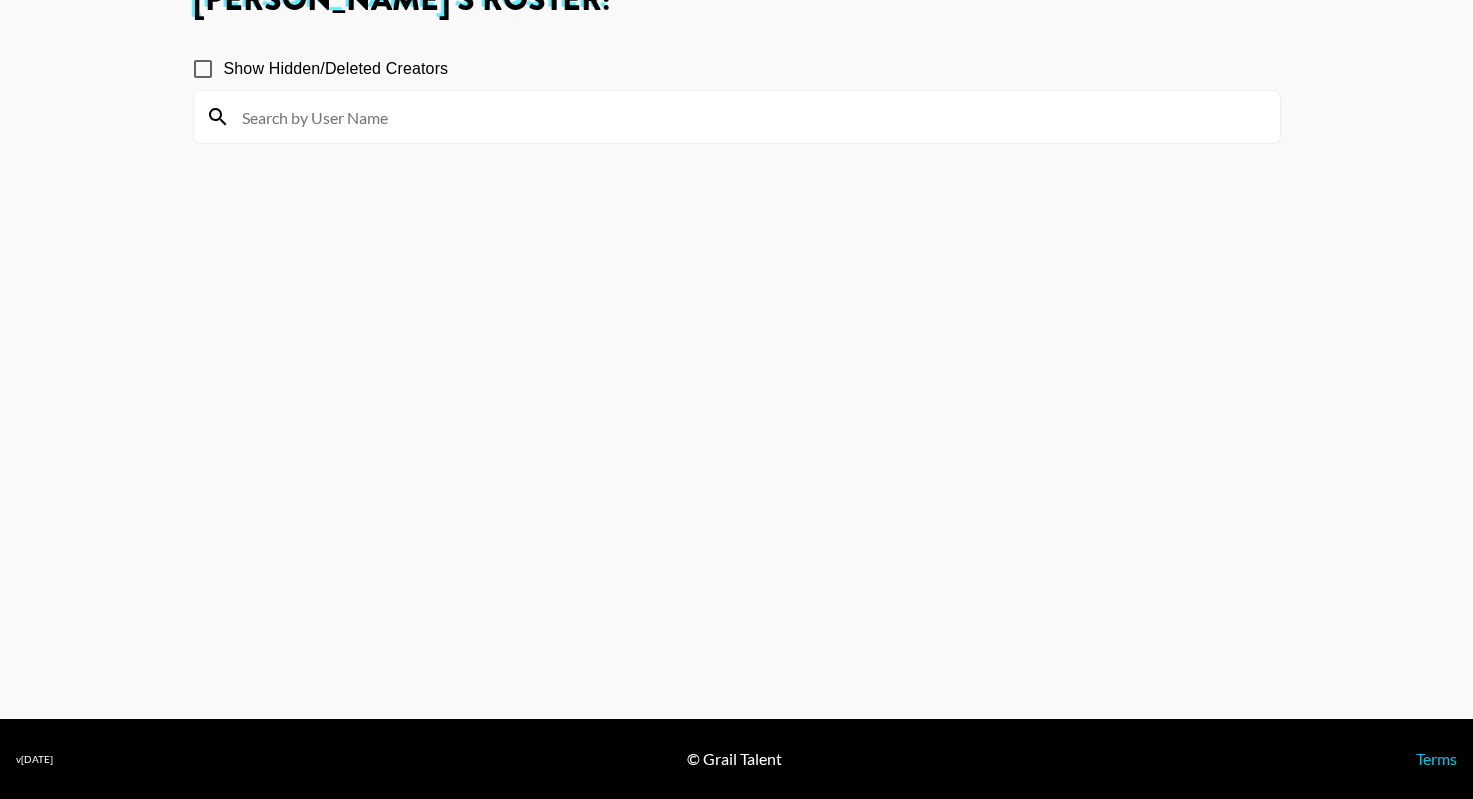scroll, scrollTop: 0, scrollLeft: 0, axis: both 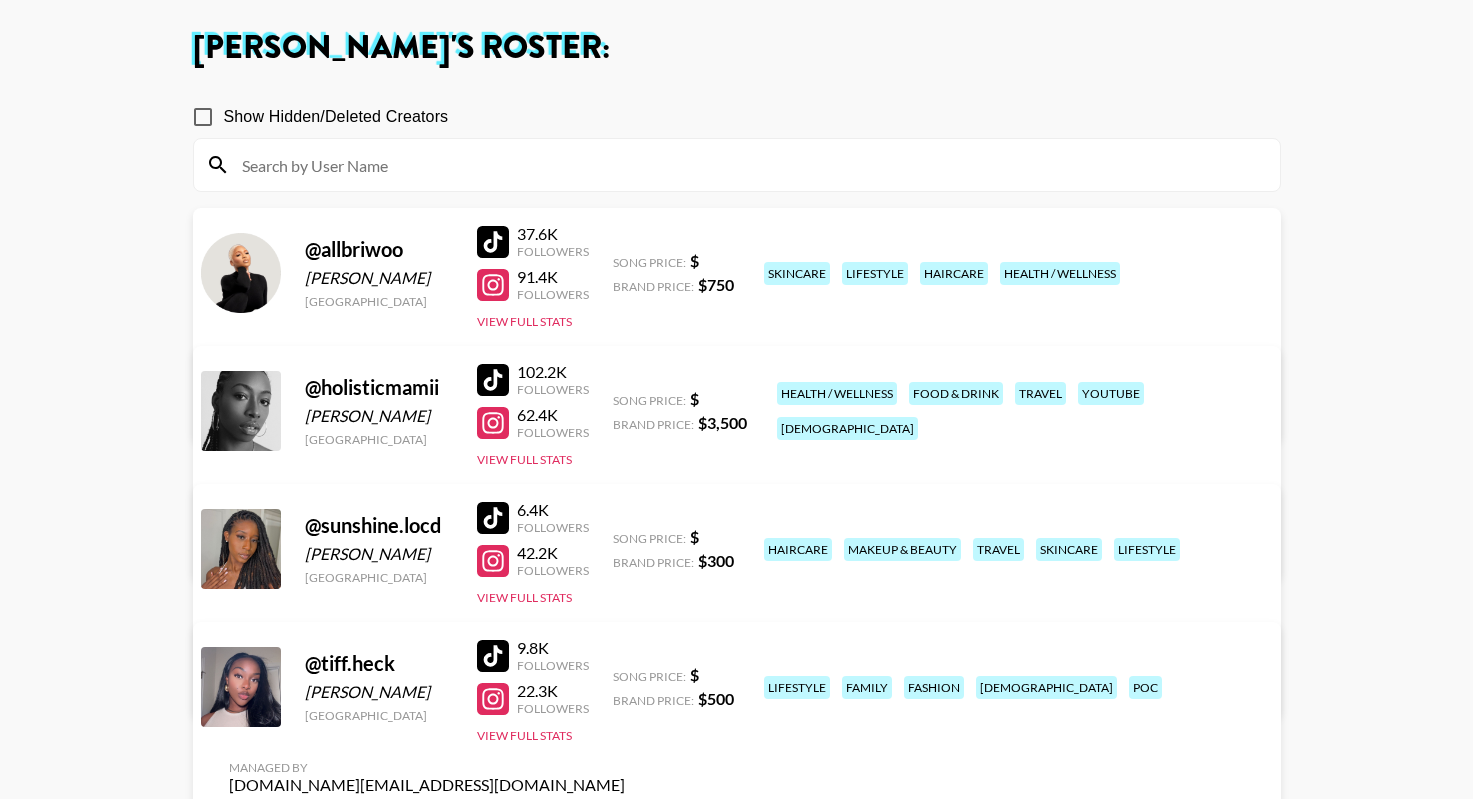 click on "Autumn Green 's Roster: Show Hidden/Deleted Creators @ allbriwoo Bria Forney United States 37.6K Followers 91.4K Followers View Full Stats Song Price: $ Brand Price: $ 750 skincare lifestyle haircare health / wellness Managed By autumn.green@grail-talent.com View/Edit Details @ holisticmamii Arielle Jernigan United States 102.2K Followers 62.4K Followers View Full Stats Song Price: $ Brand Price: $ 3,500 health / wellness food & drink travel youtube lgbtq+ Managed By autumn.green@grail-talent.com View/Edit Details @ sunshine.locd Rachel Edler United States 6.4K Followers 42.2K Followers View Full Stats Song Price: $ Brand Price: $ 300 haircare makeup & beauty travel skincare lifestyle Managed By autumn.green@grail-talent.com View/Edit Details @ tiff.heck Tiffany Andrews United States 9.8K Followers 22.3K Followers View Full Stats Song Price: $ Brand Price: $ 500 lifestyle family fashion lgbtq+ poc Managed By autumn.green@grail-talent.com View/Edit Details" at bounding box center (736, 396) 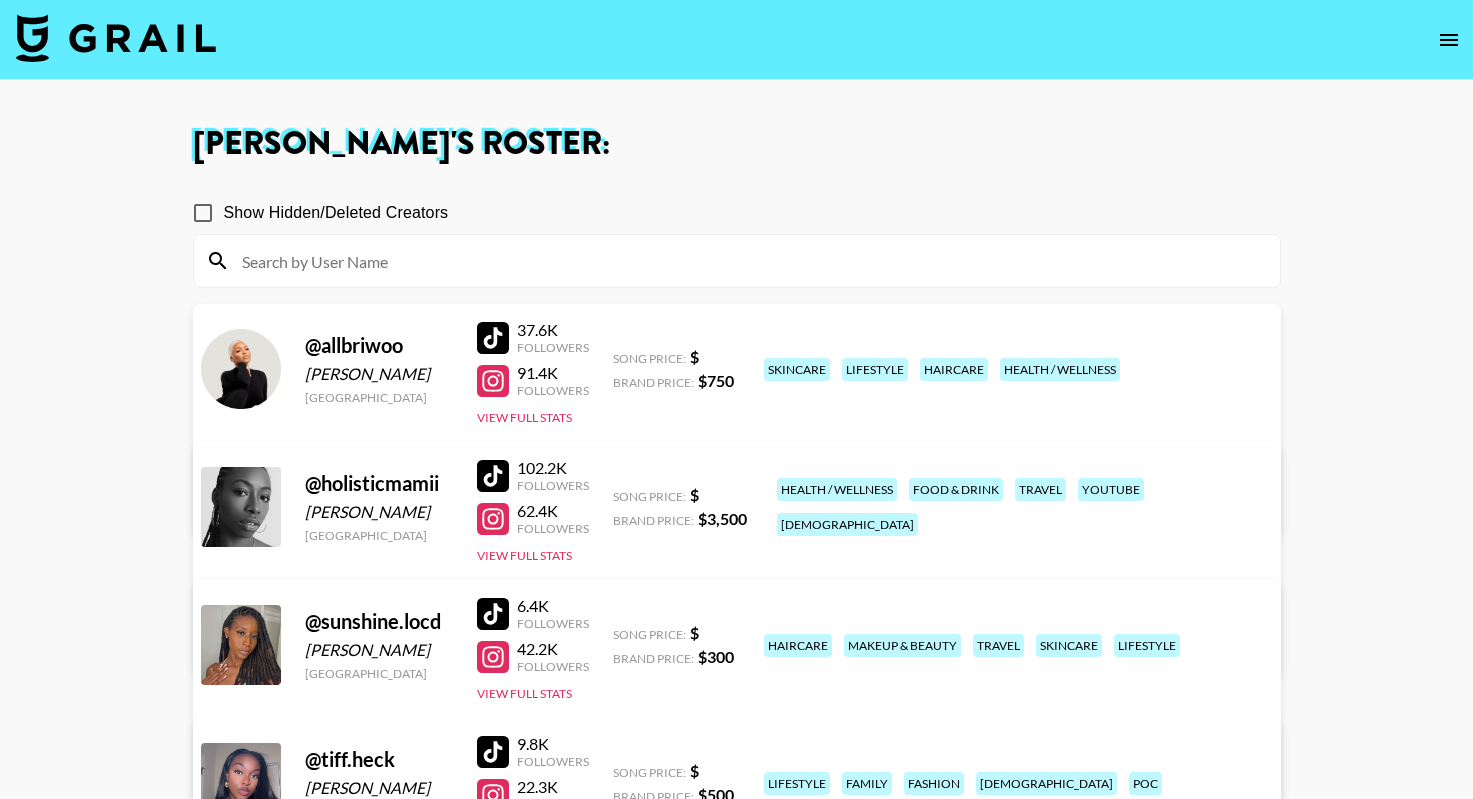 scroll, scrollTop: 0, scrollLeft: 0, axis: both 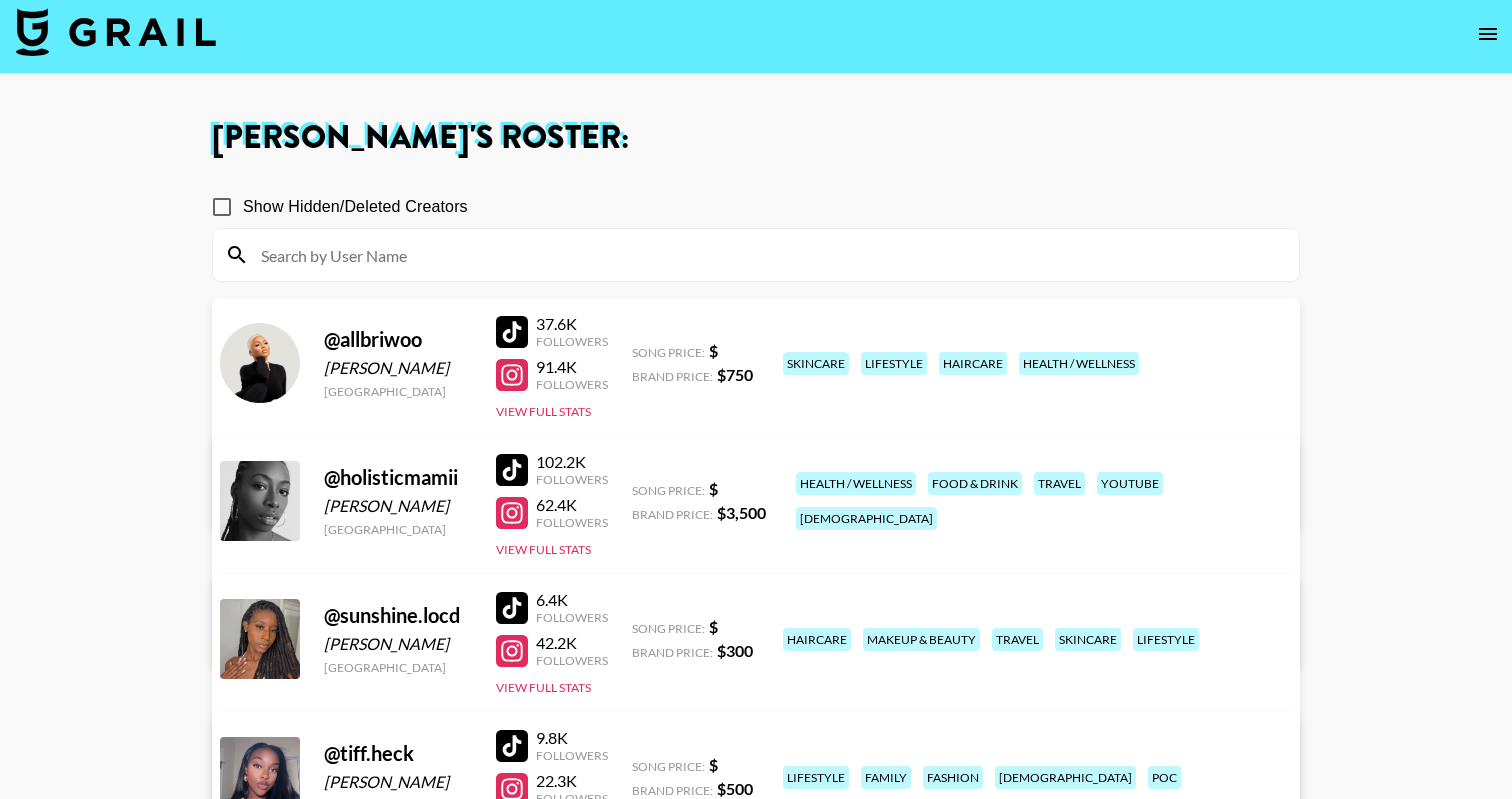 click on "Show Hidden/Deleted Creators" at bounding box center (222, 207) 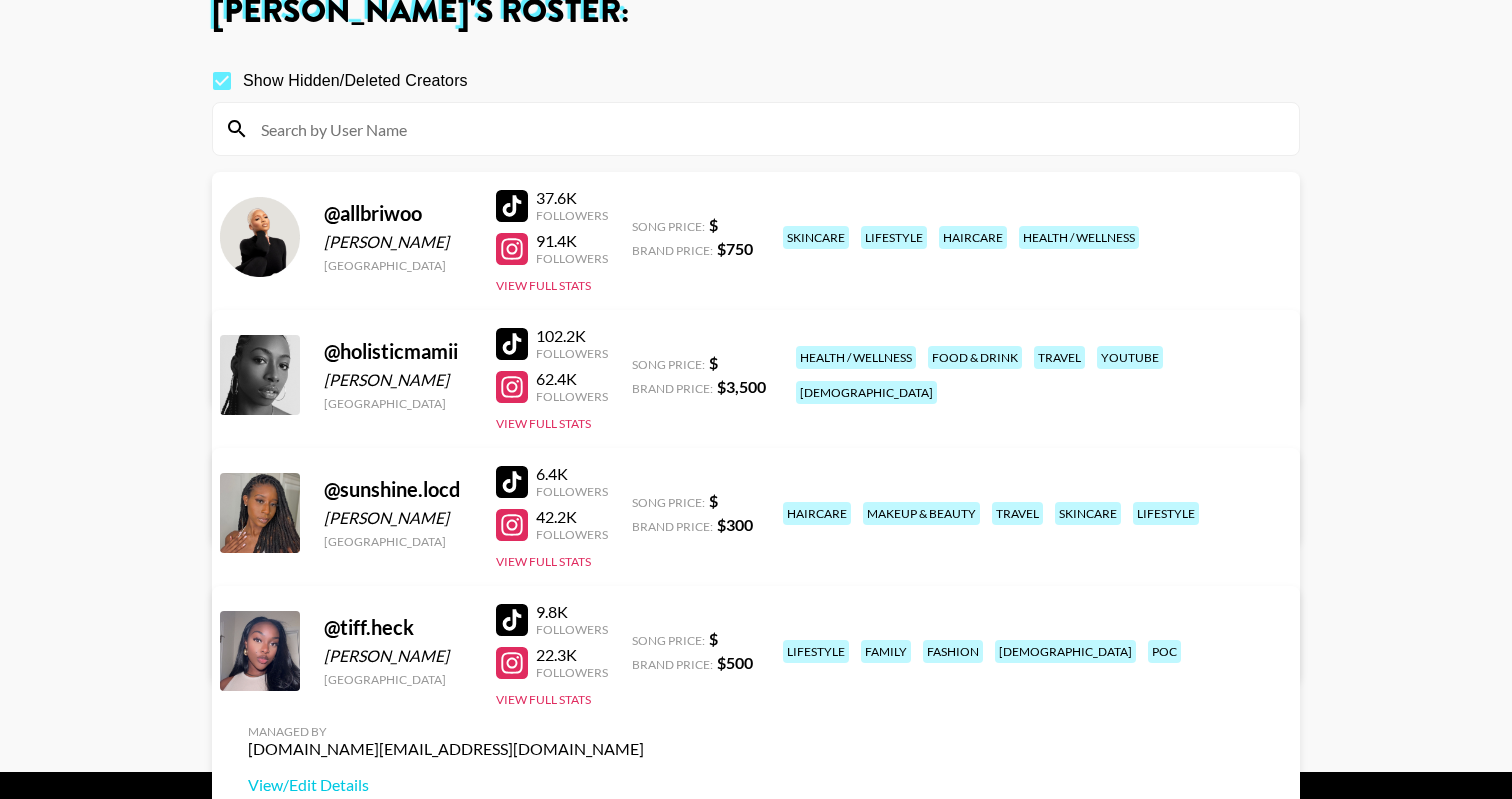 scroll, scrollTop: 12, scrollLeft: 0, axis: vertical 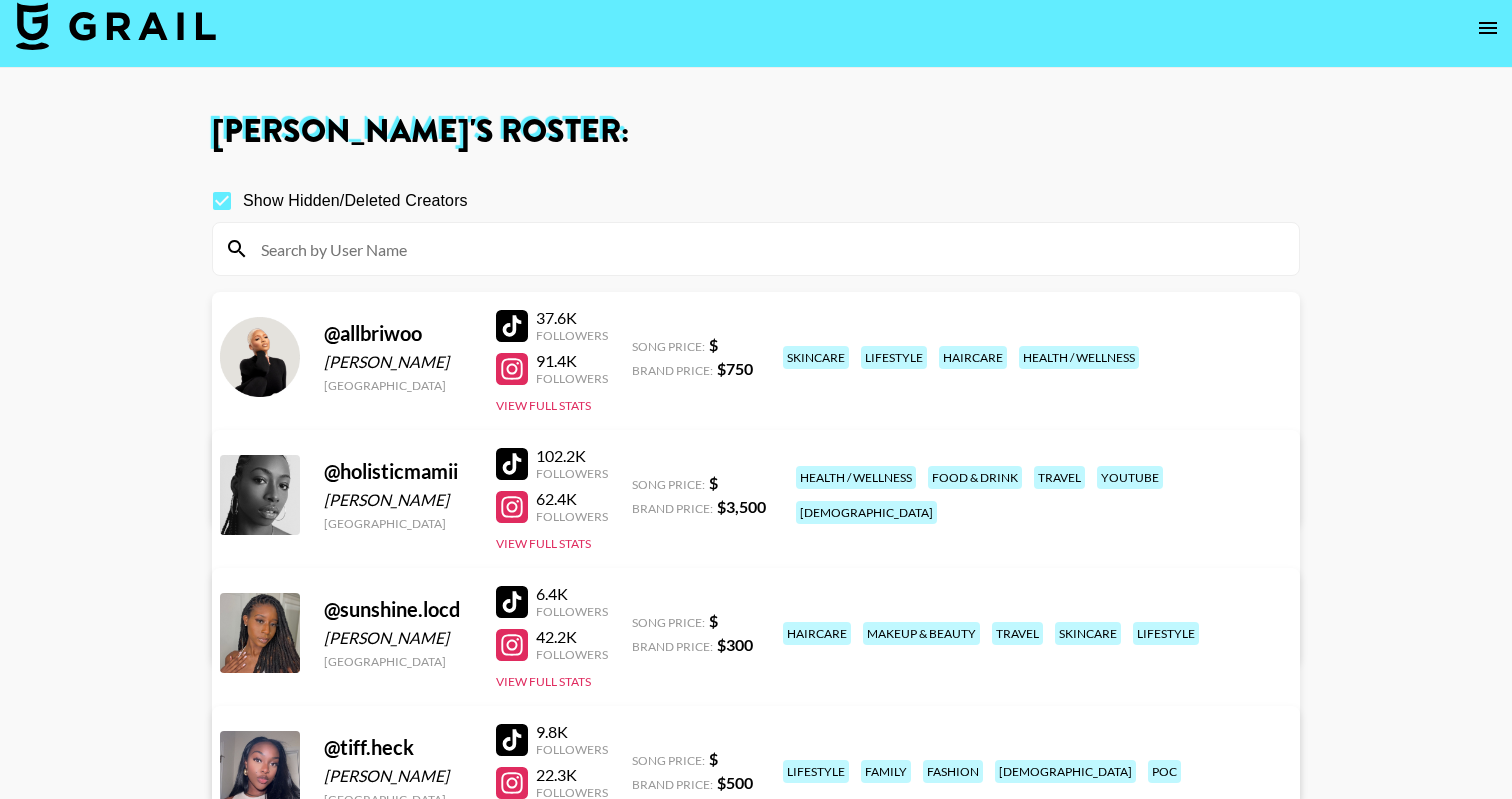 click on "Show Hidden/Deleted Creators" at bounding box center [222, 201] 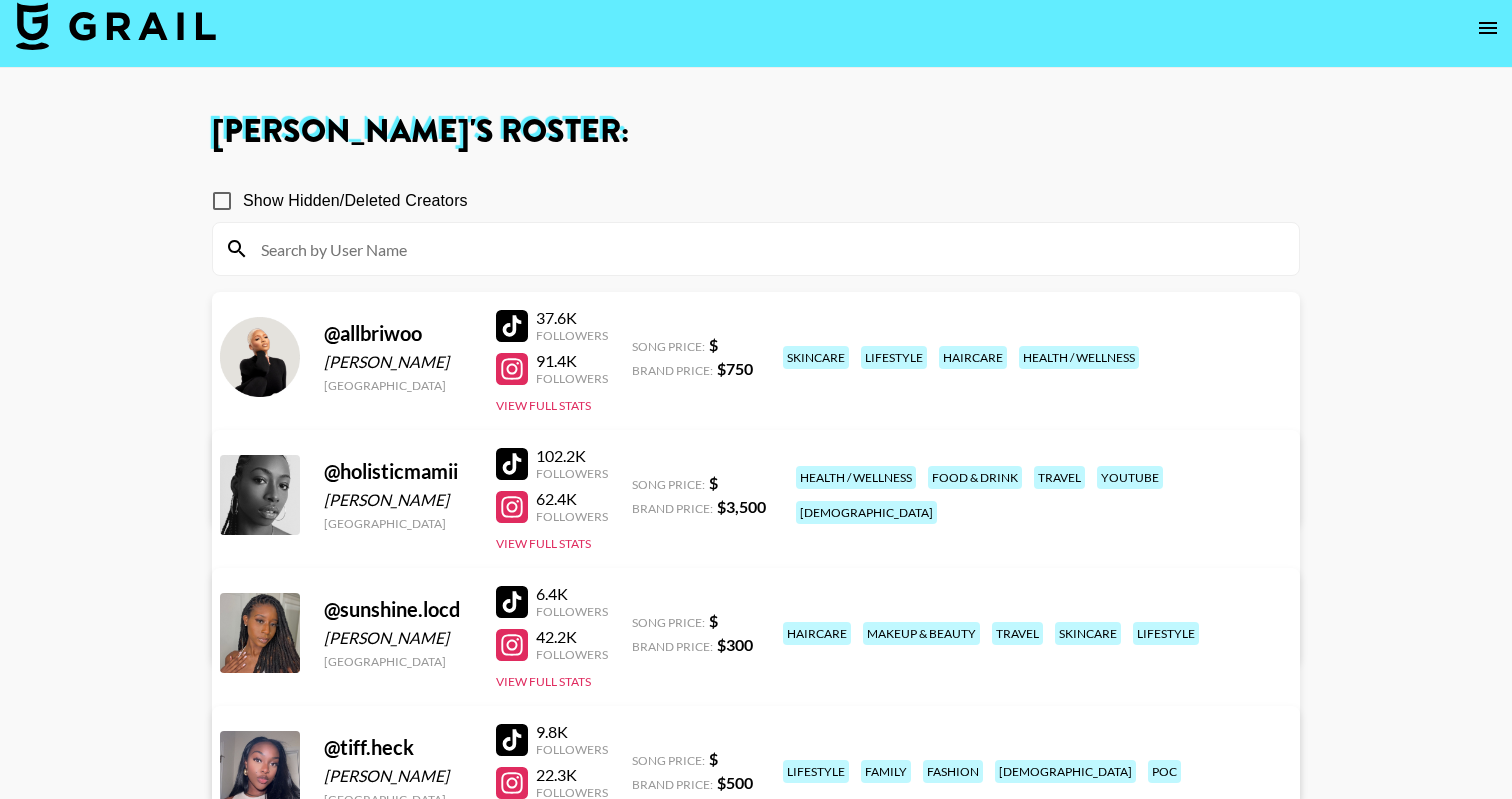 click on "Show Hidden/Deleted Creators" at bounding box center [355, 201] 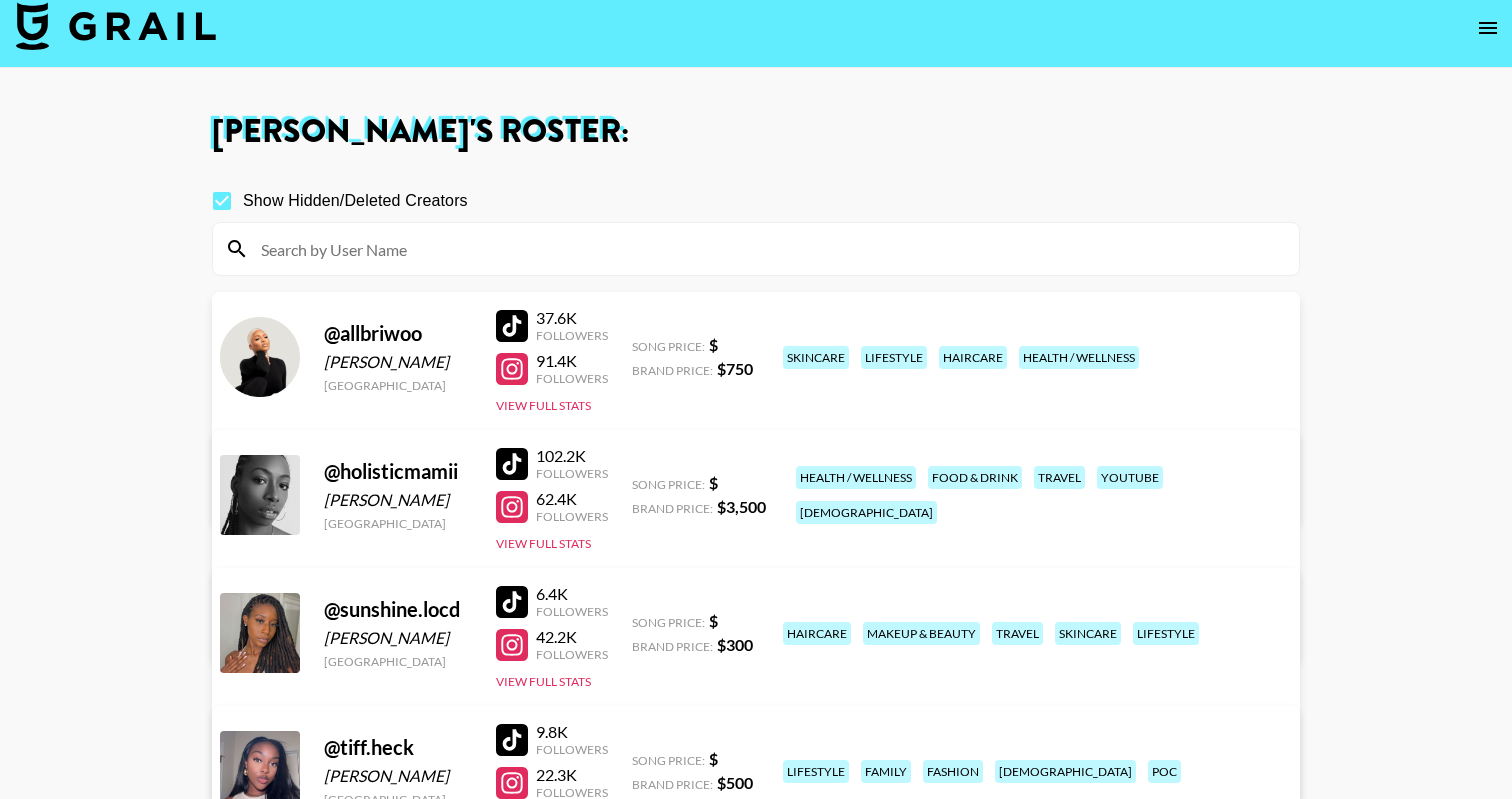 click at bounding box center (756, 249) 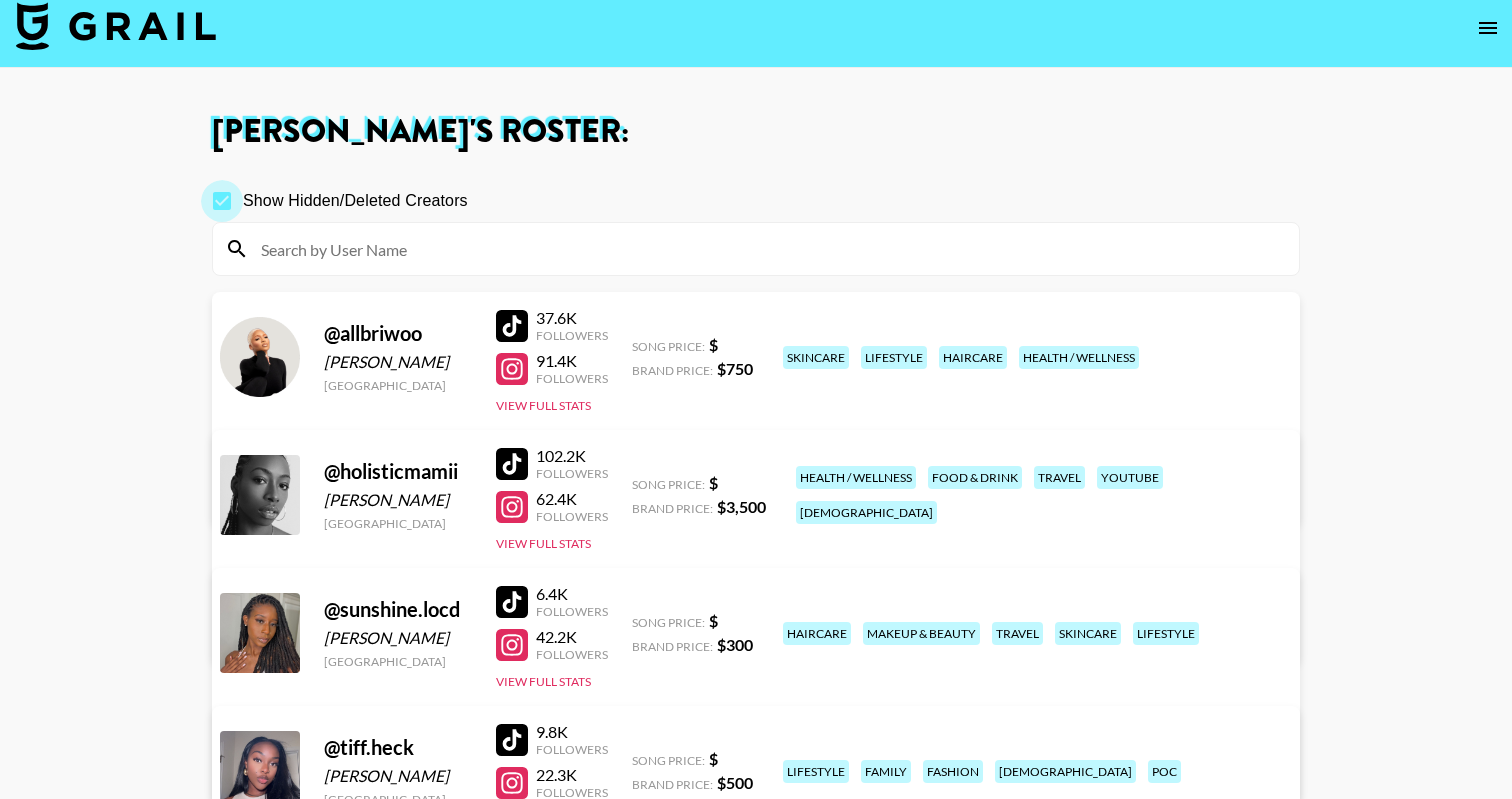 click on "Show Hidden/Deleted Creators" at bounding box center (222, 201) 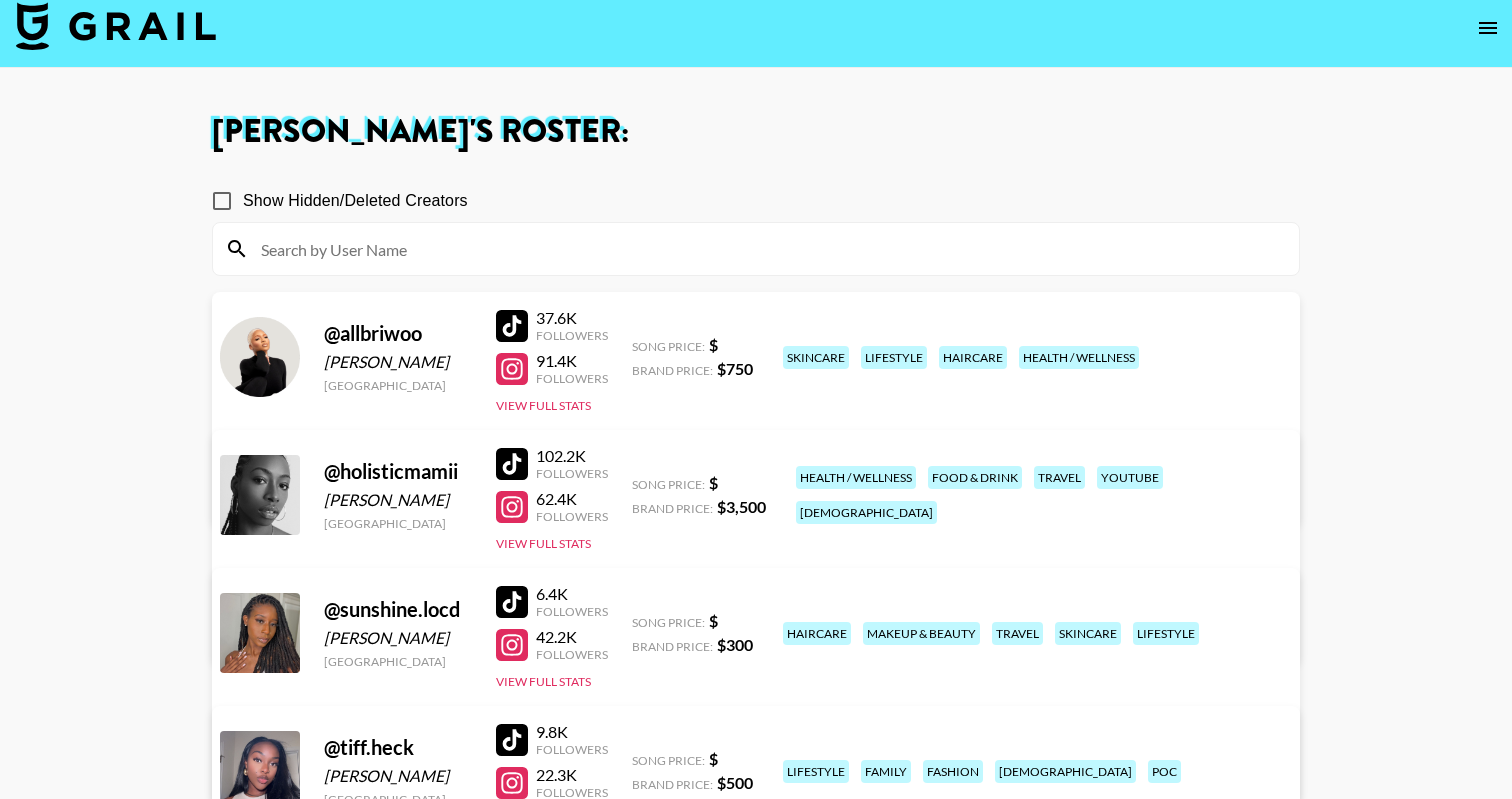 click at bounding box center (768, 249) 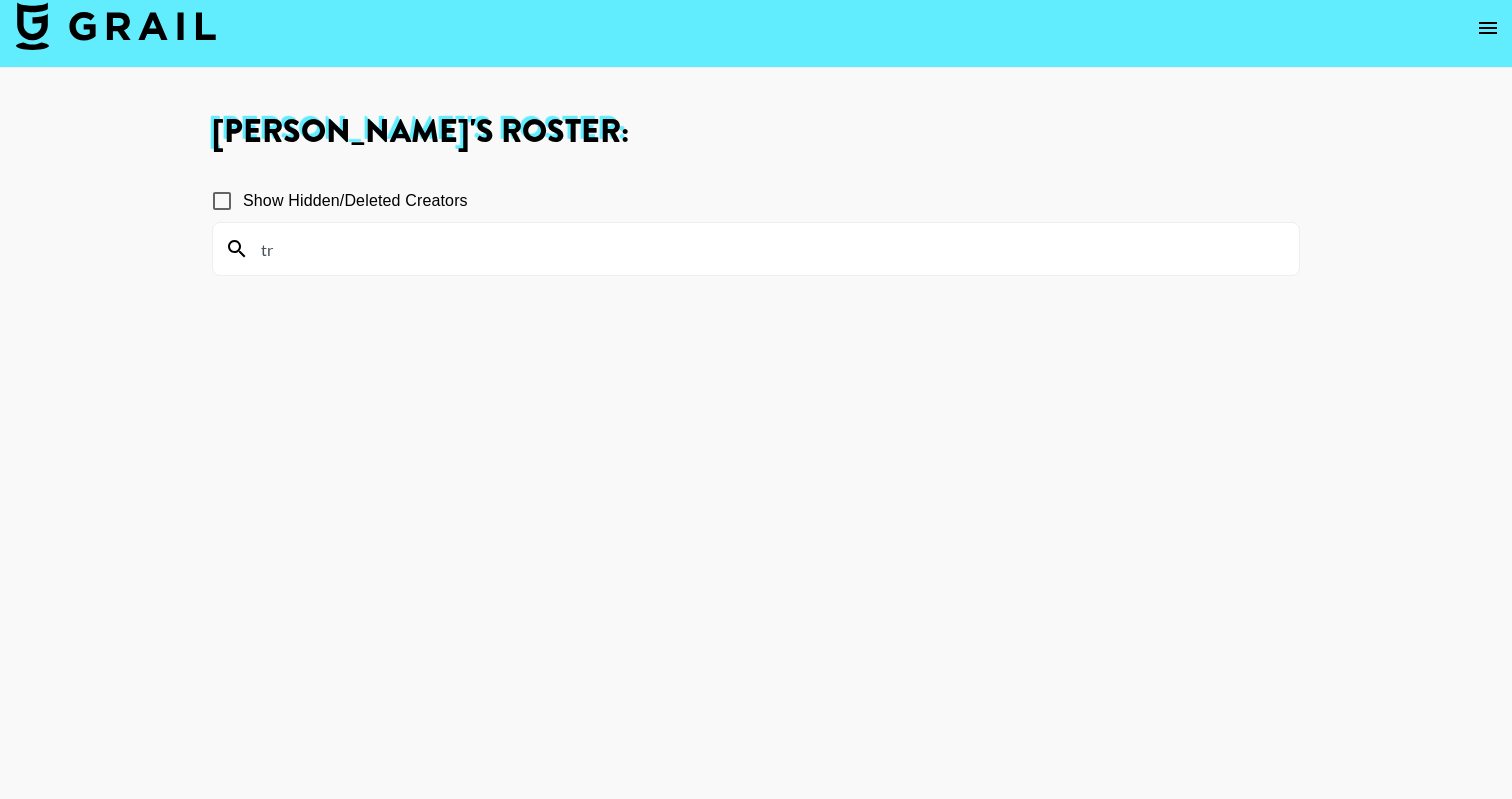 type on "t" 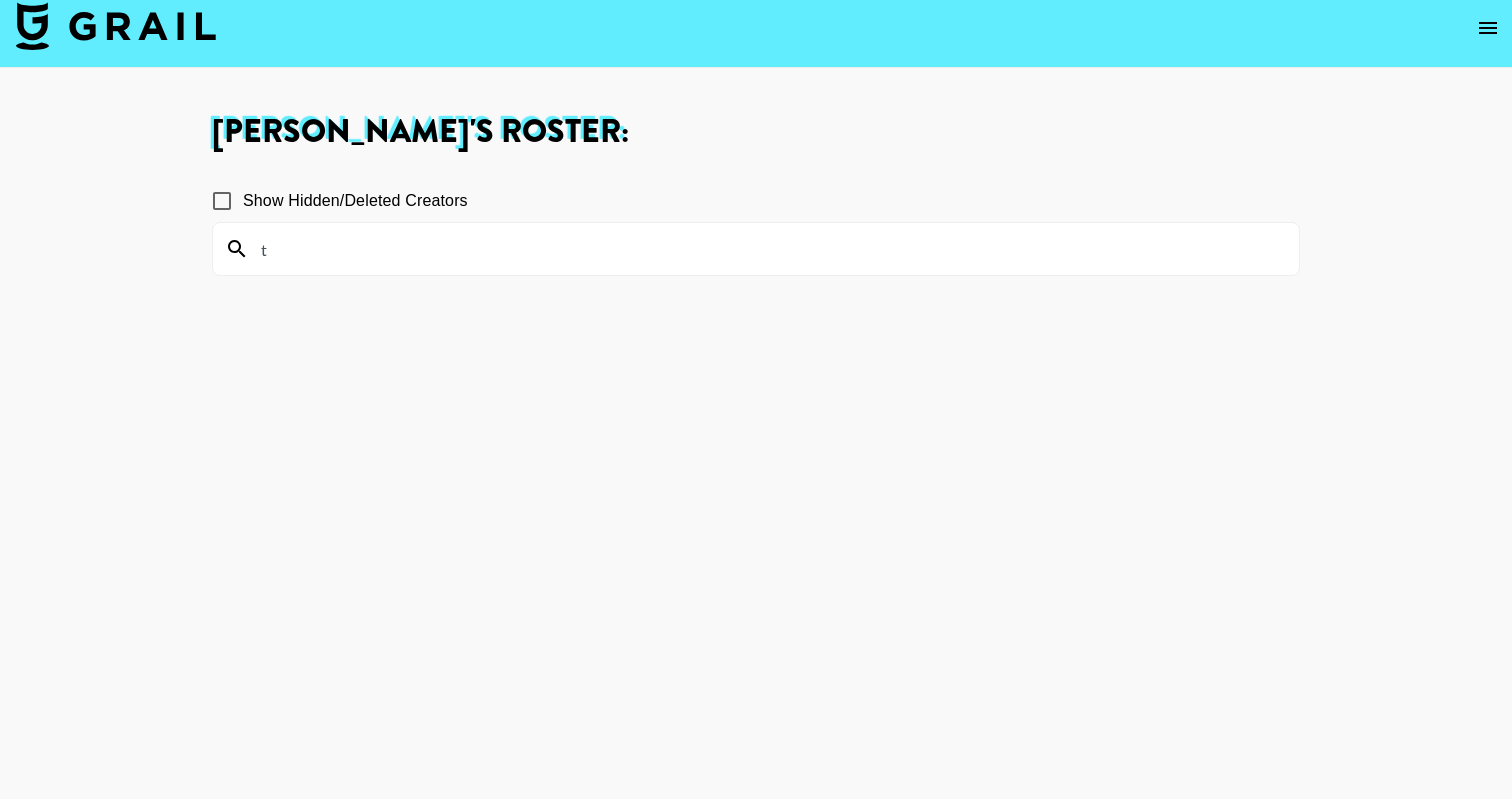 type 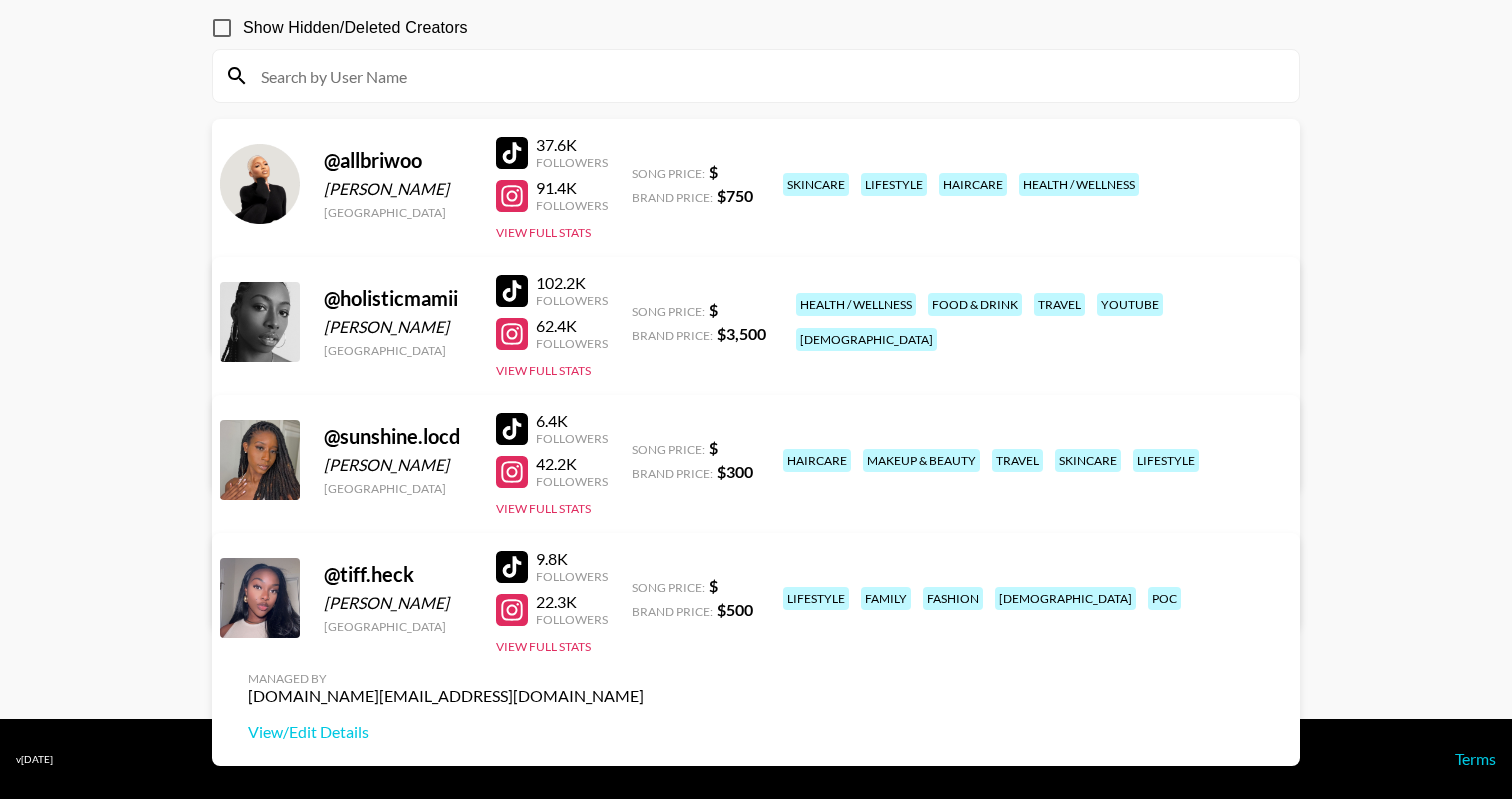 scroll, scrollTop: 185, scrollLeft: 0, axis: vertical 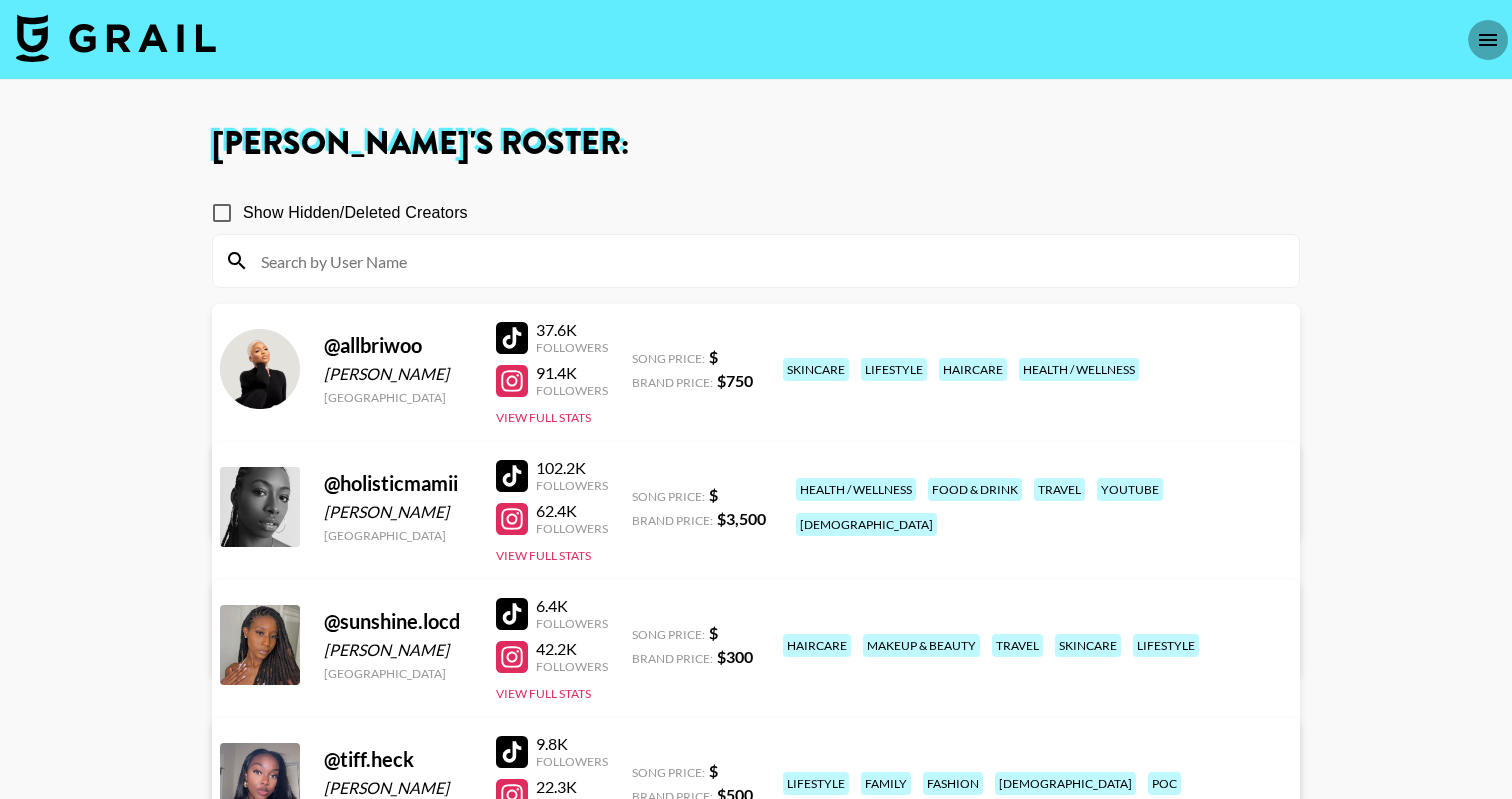 click 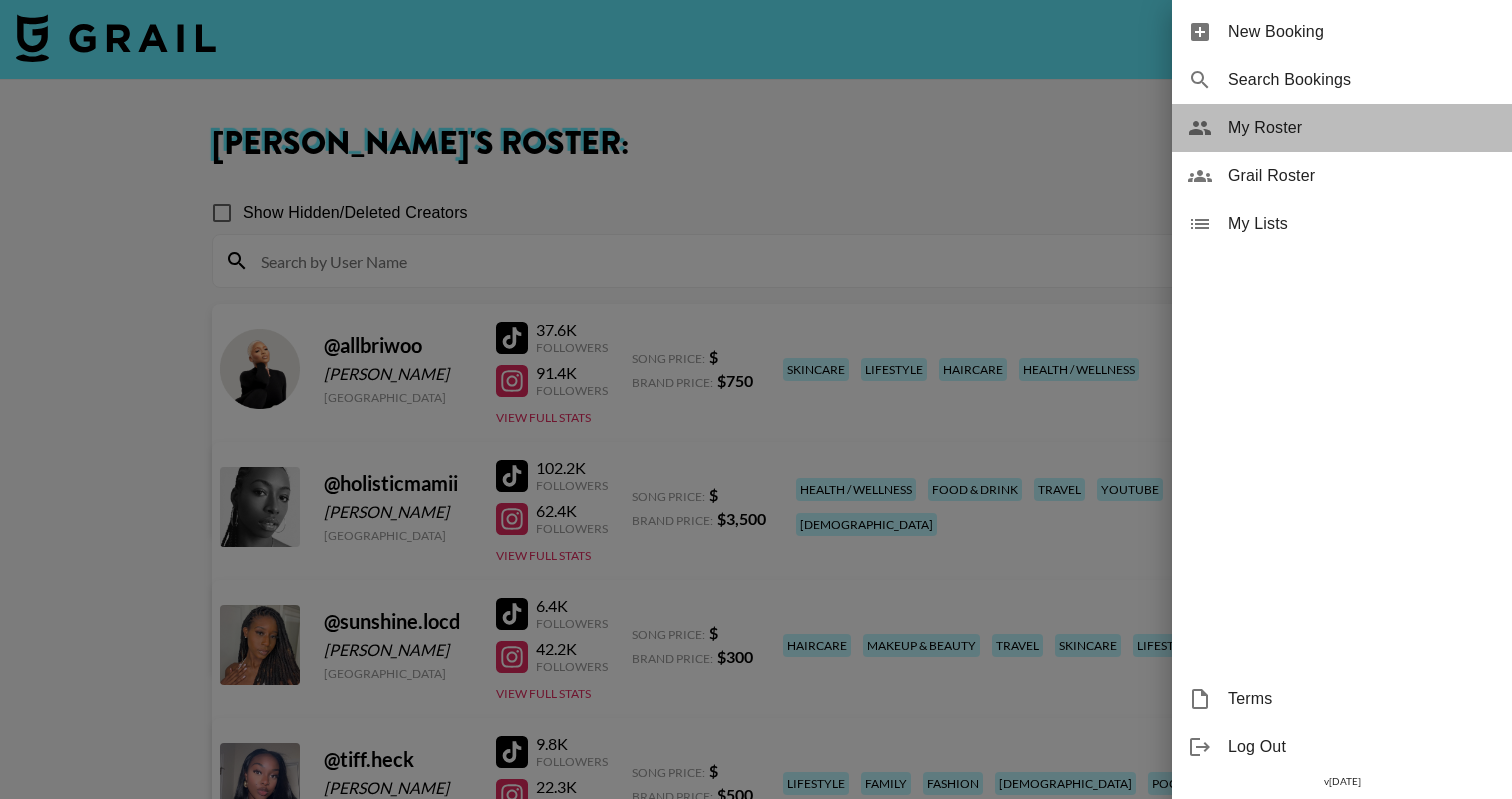 click on "My Roster" at bounding box center [1362, 128] 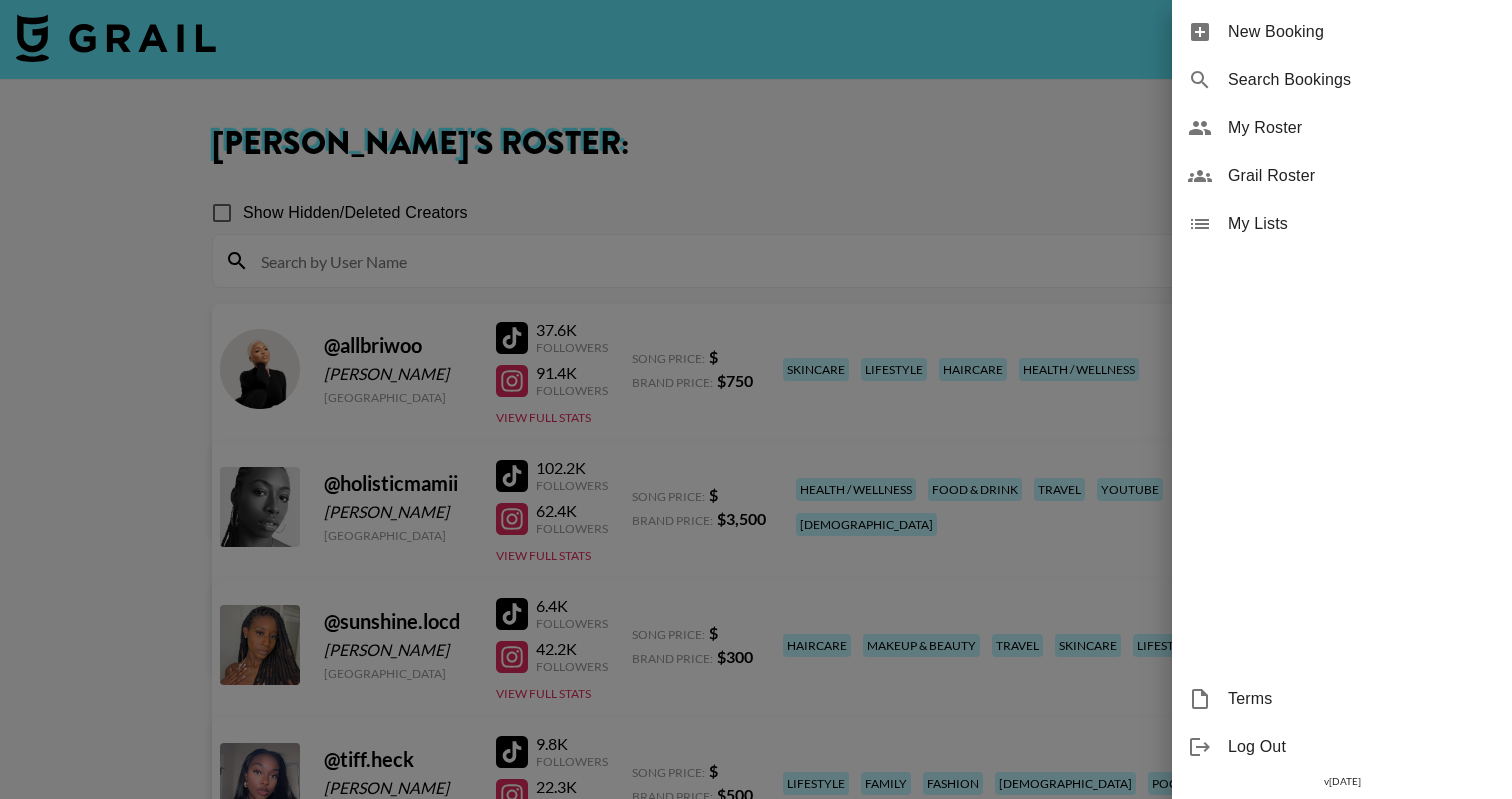 click on "My Roster" at bounding box center [1362, 128] 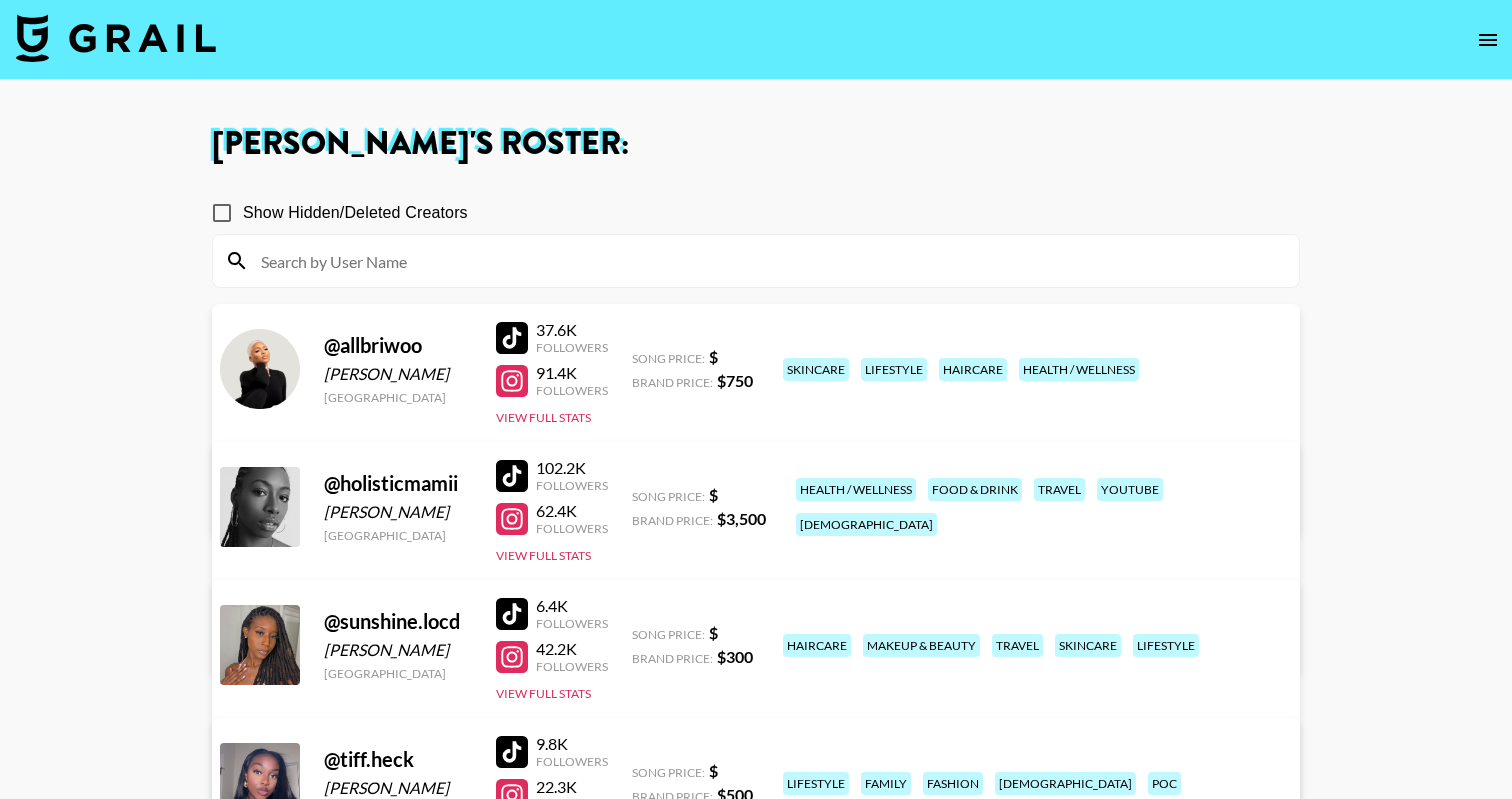 scroll, scrollTop: 0, scrollLeft: 0, axis: both 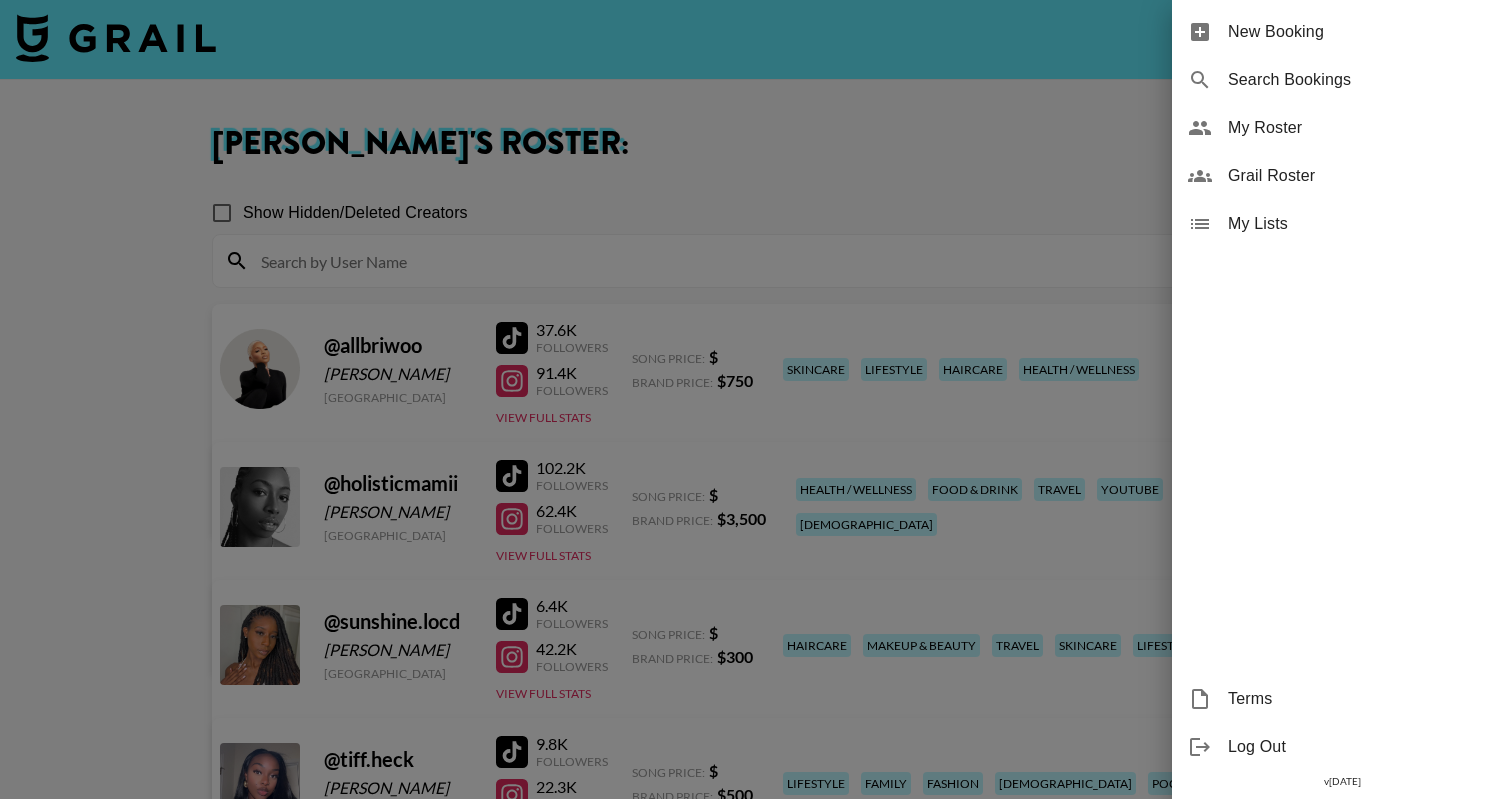 click on "My Roster" at bounding box center (1342, 128) 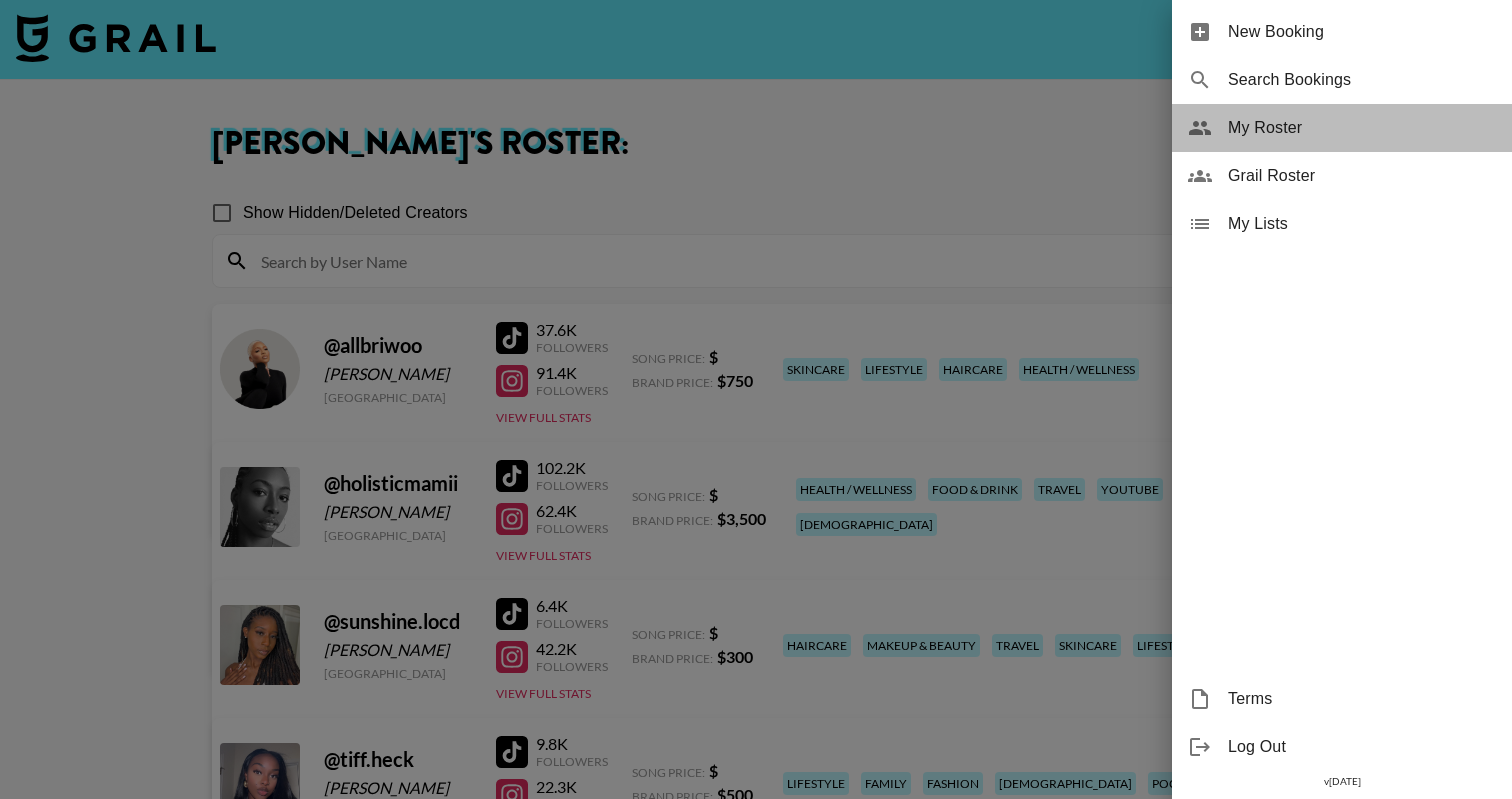 click on "My Roster" at bounding box center [1342, 128] 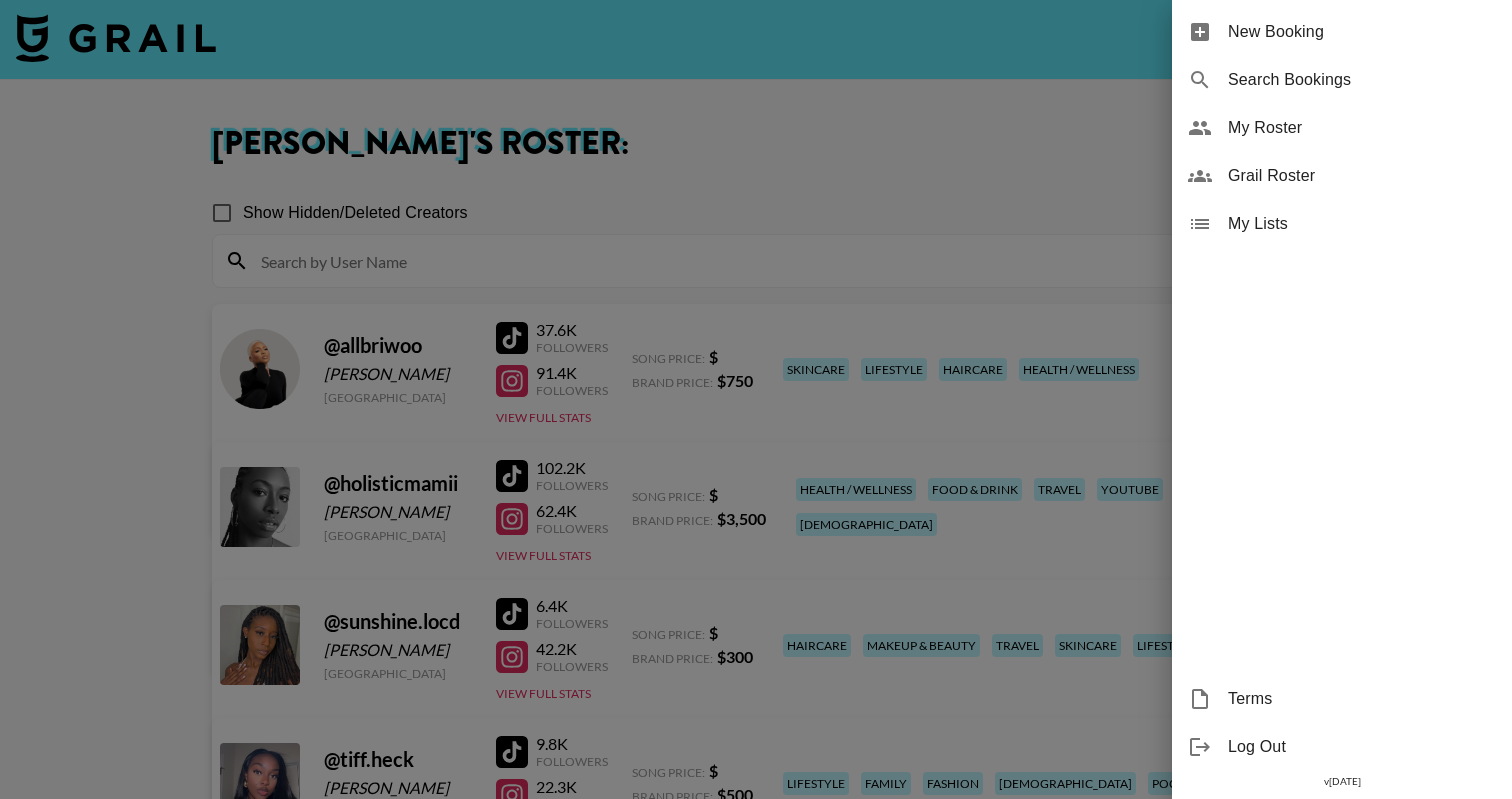 click on "My Roster" at bounding box center [1362, 128] 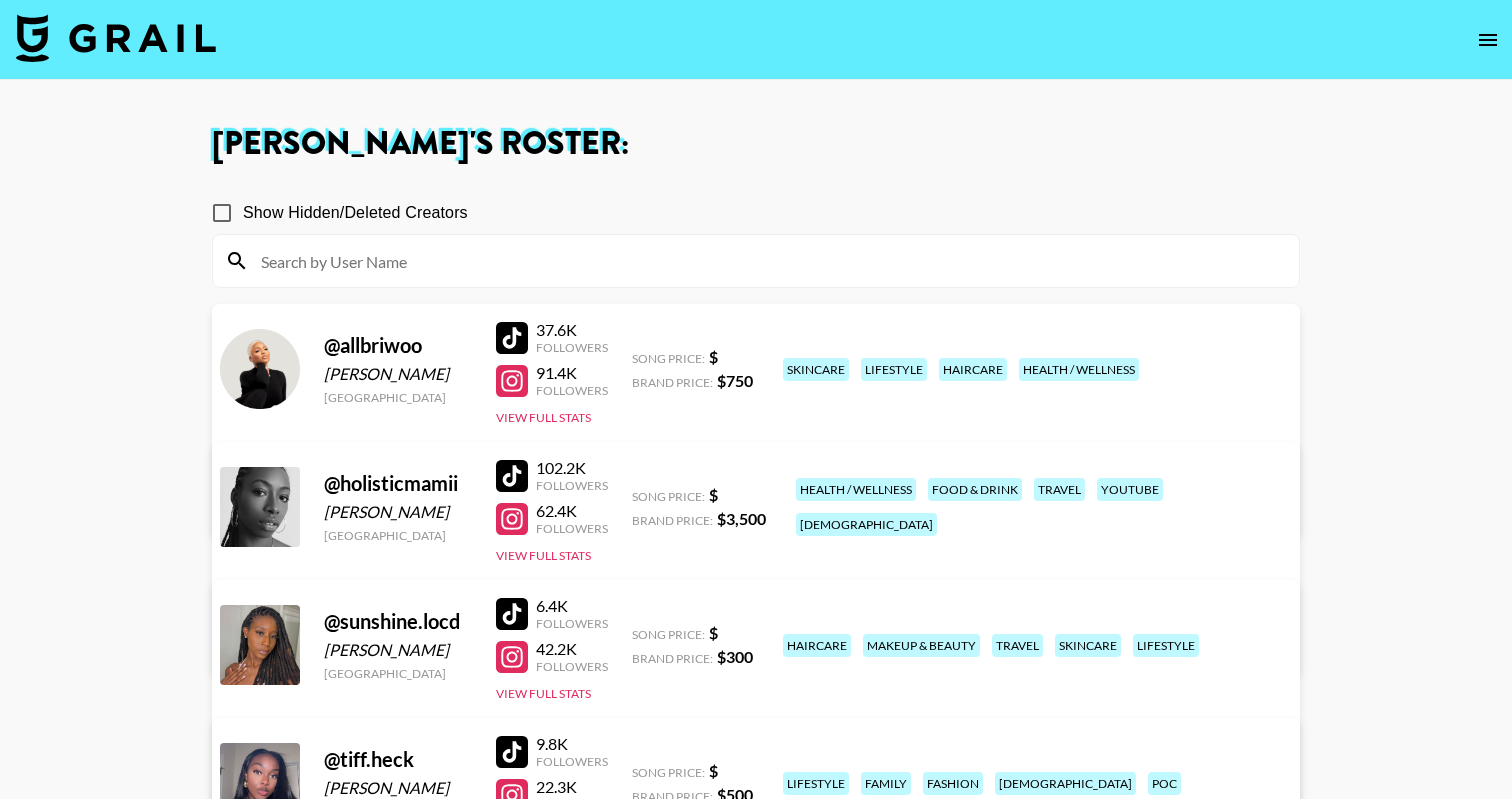 scroll, scrollTop: 0, scrollLeft: 0, axis: both 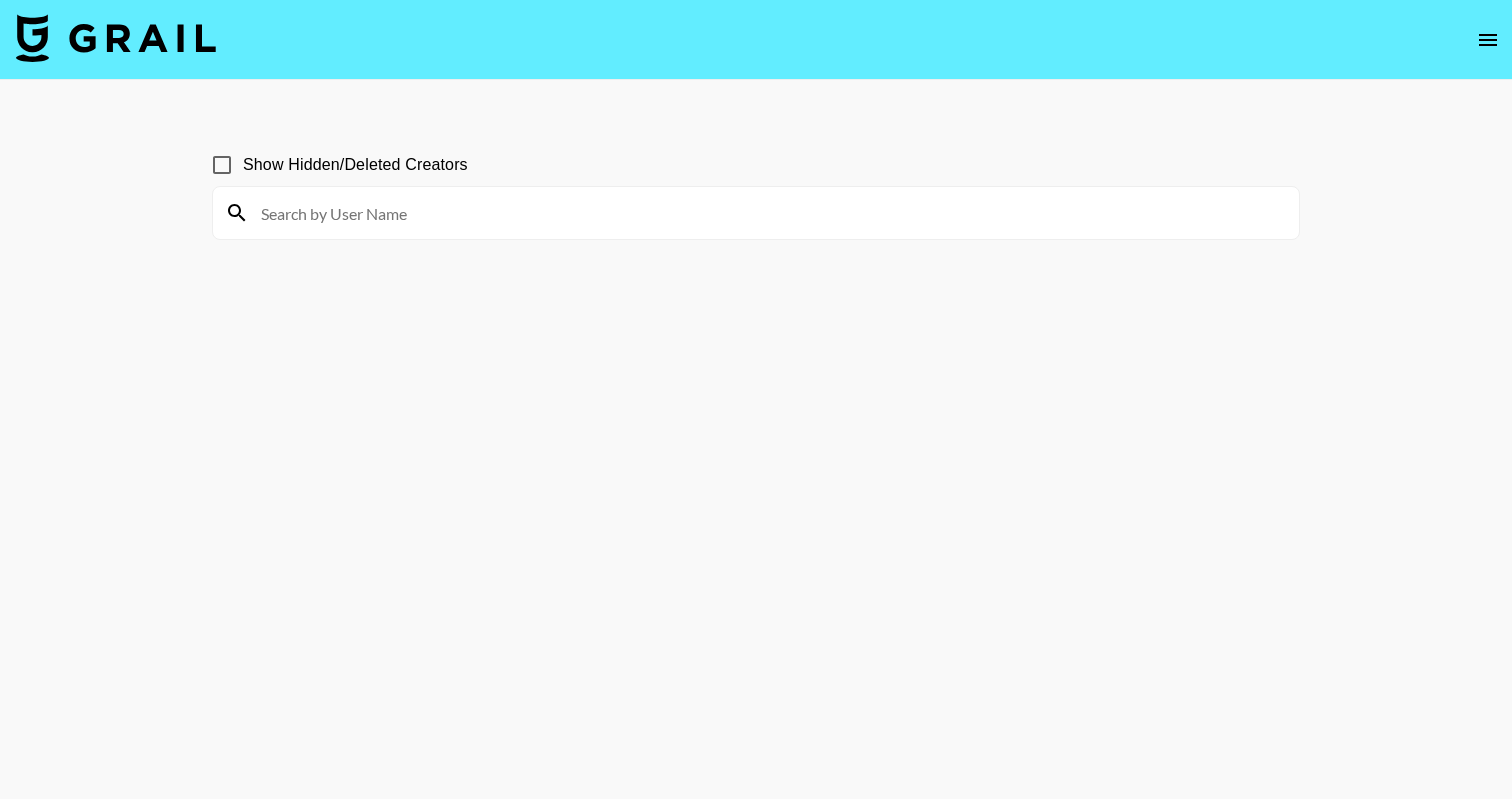 click at bounding box center [768, 213] 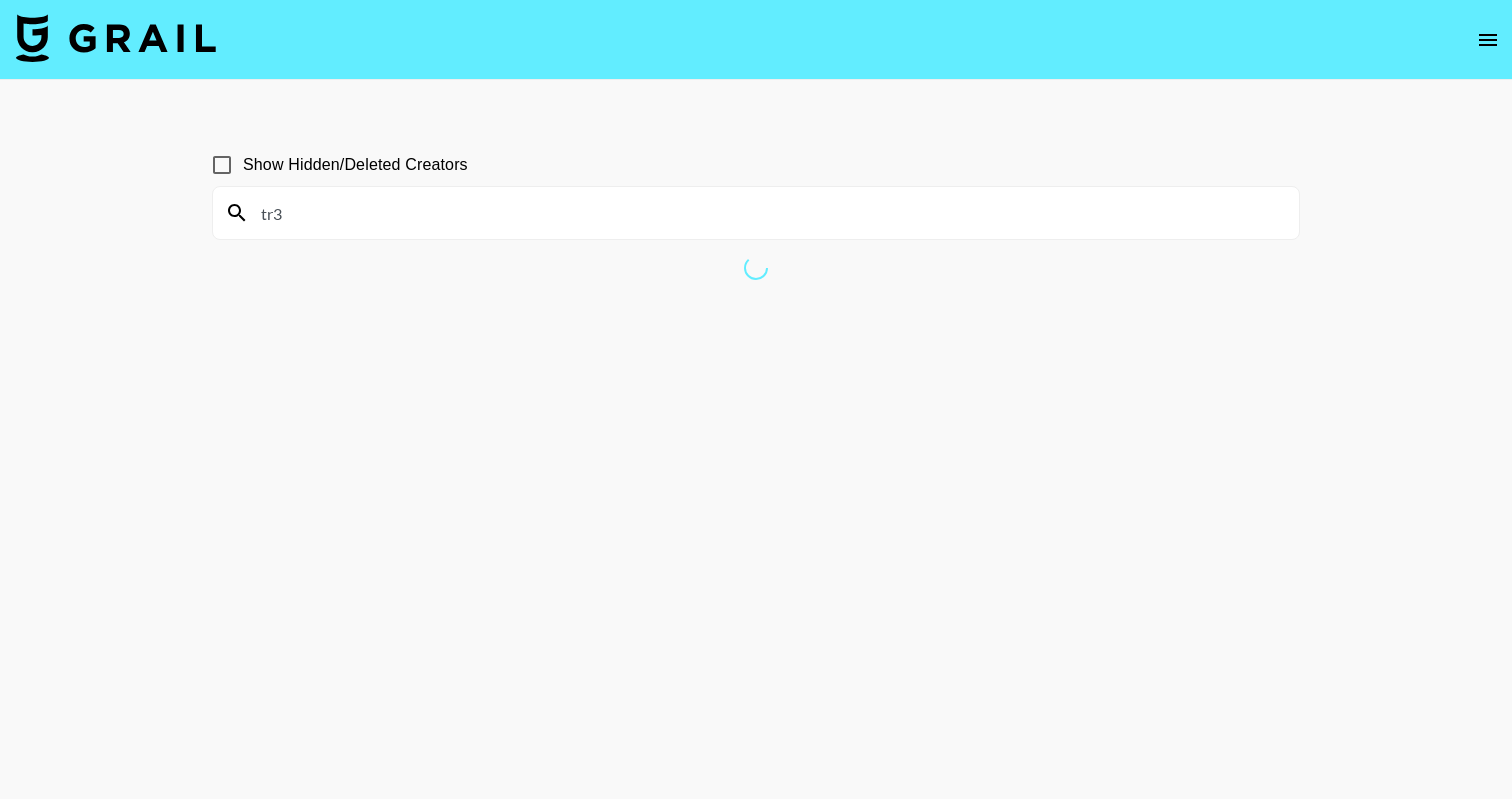 type on "tr3" 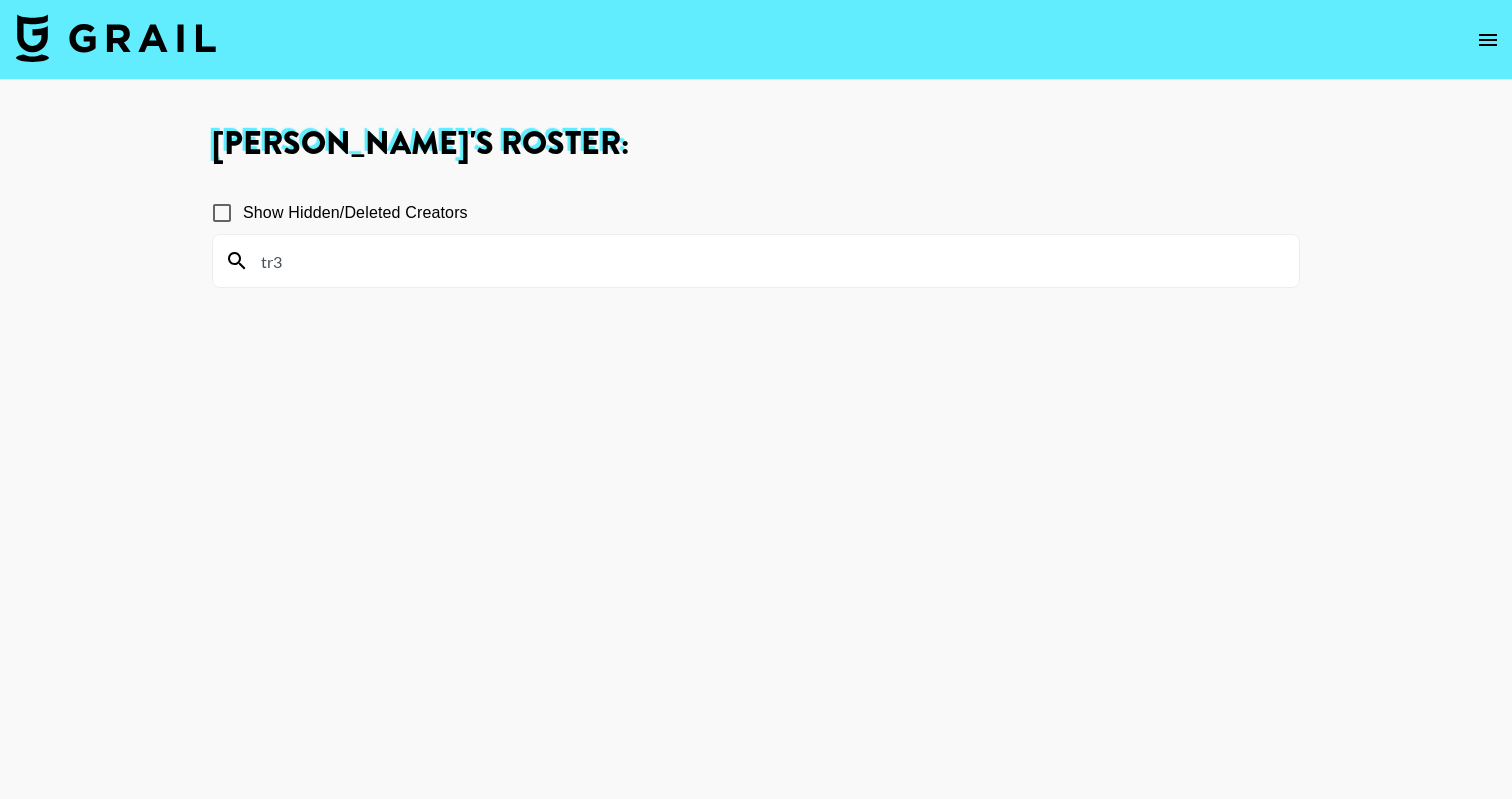 click on "Show Hidden/Deleted Creators" at bounding box center [355, 213] 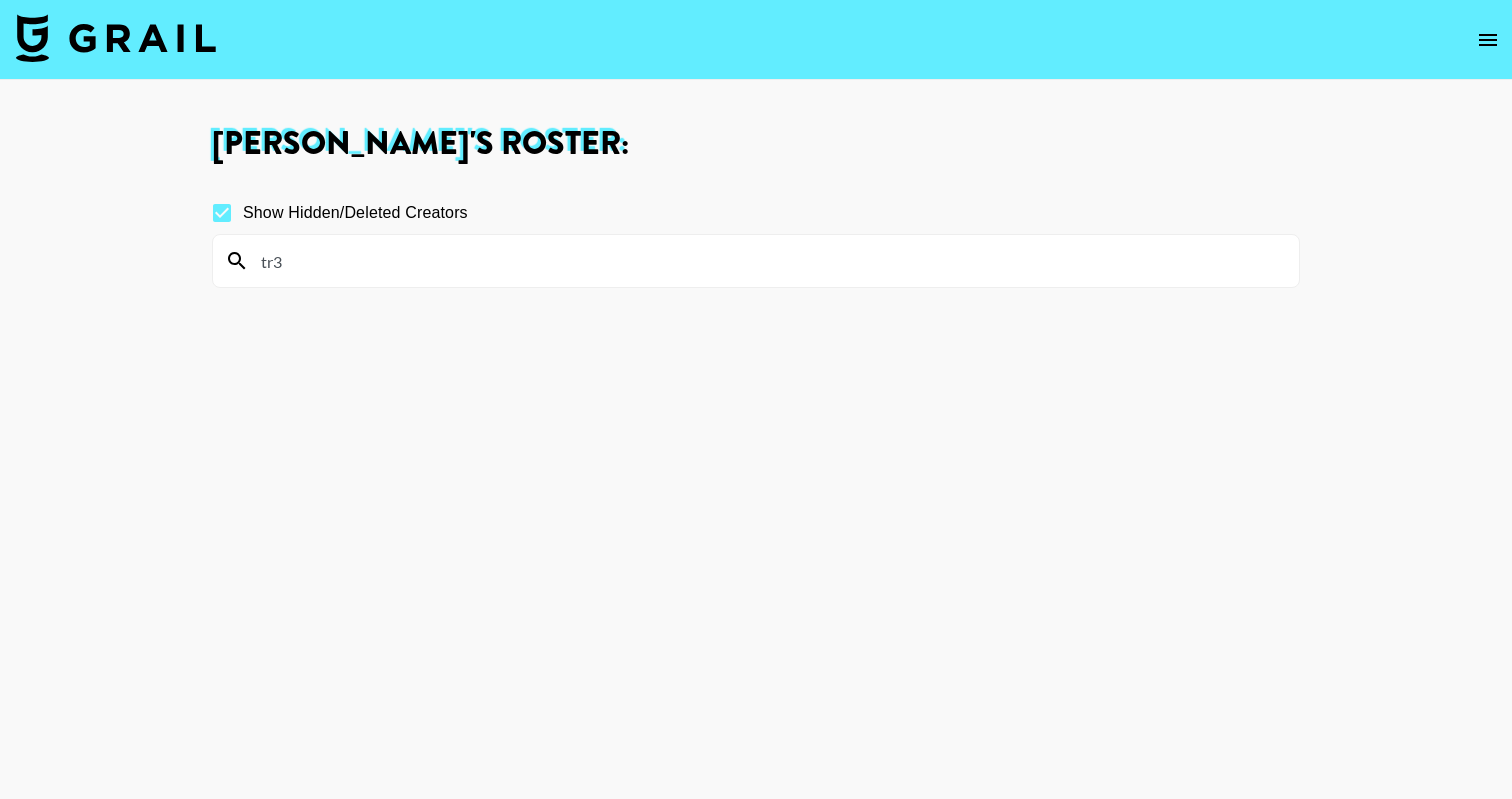 click on "Show Hidden/Deleted Creators" at bounding box center (355, 213) 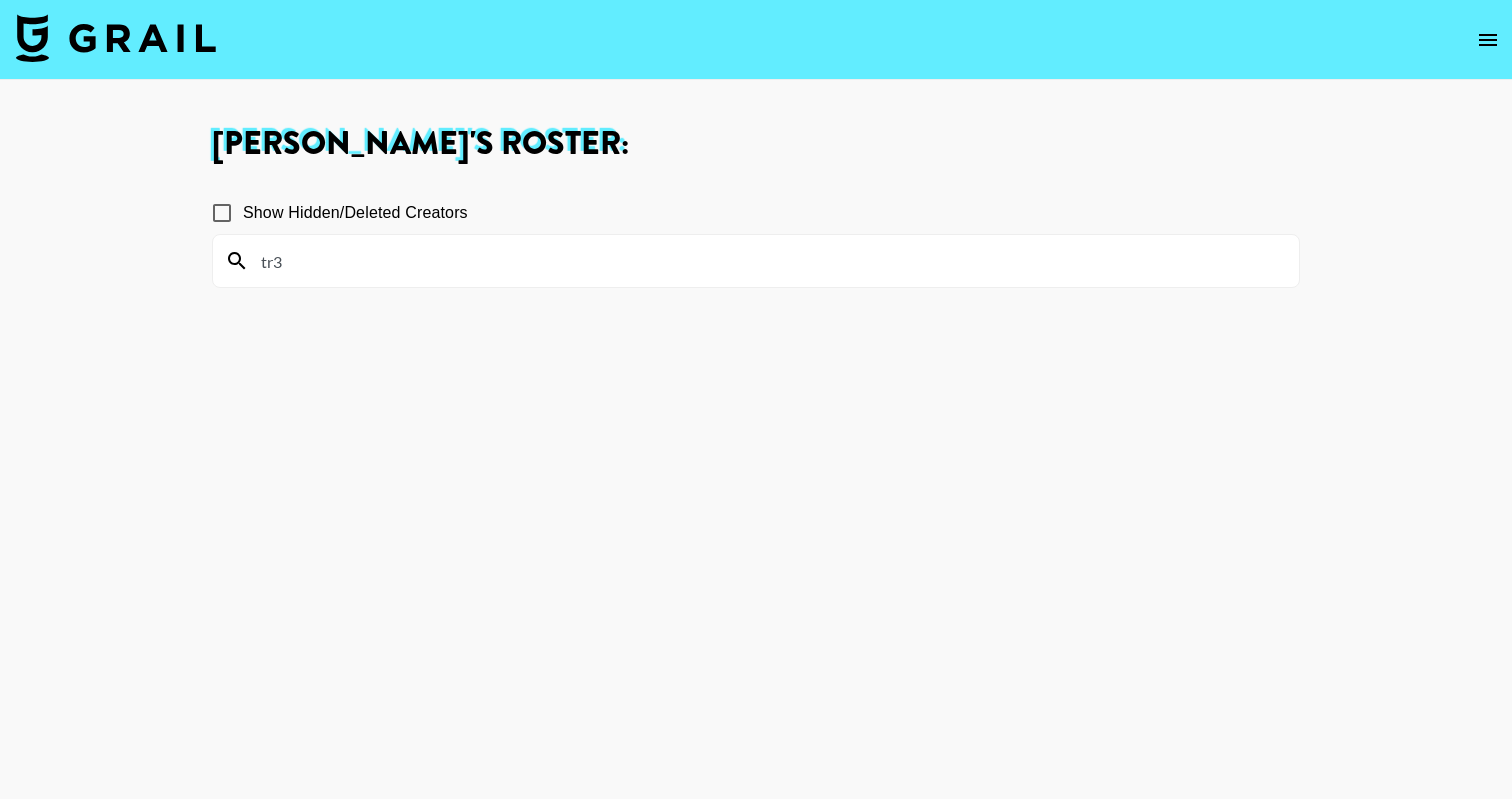 click on "tr3" at bounding box center (768, 261) 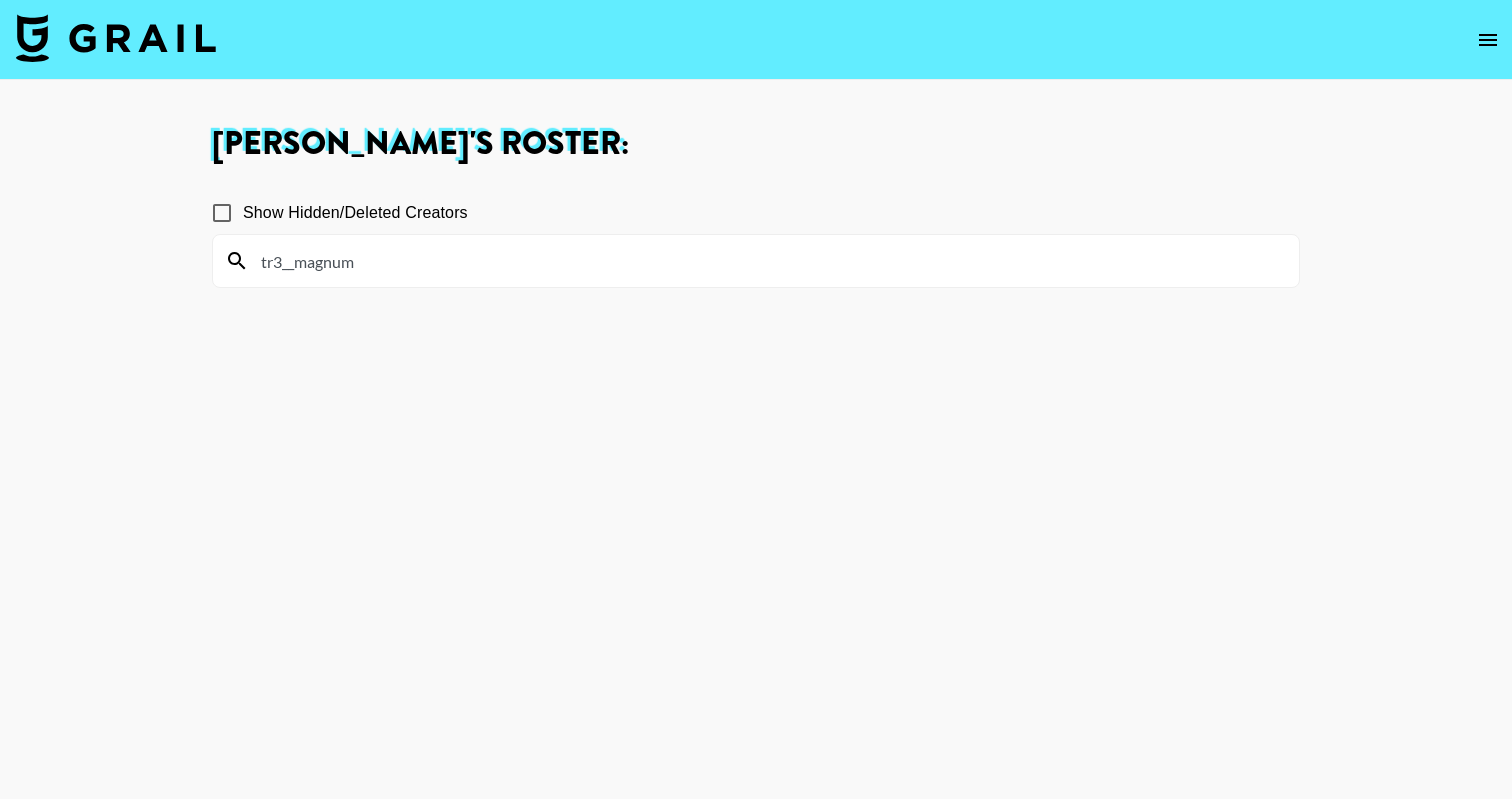 type on "tr3__magnum" 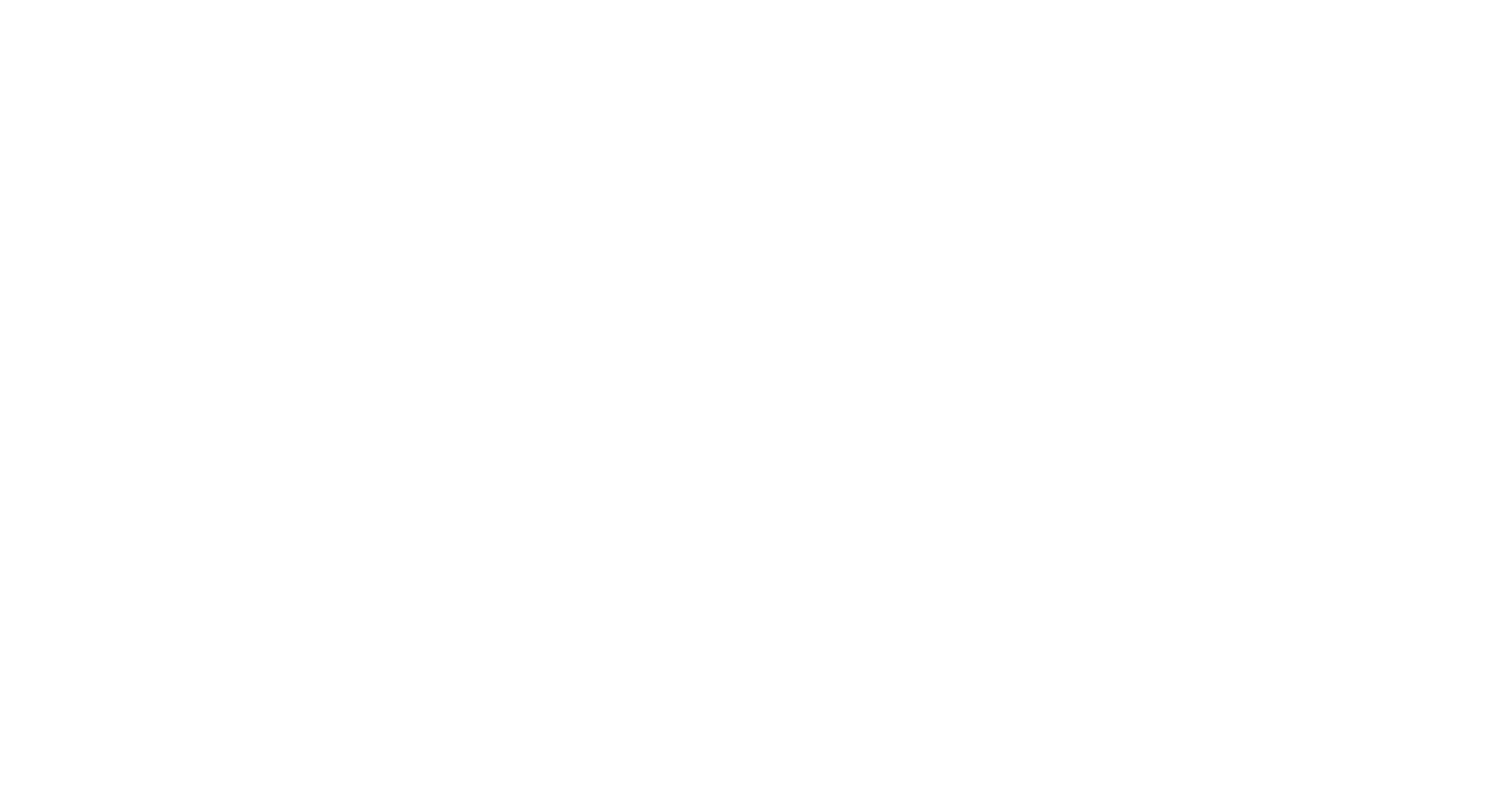 scroll, scrollTop: 0, scrollLeft: 0, axis: both 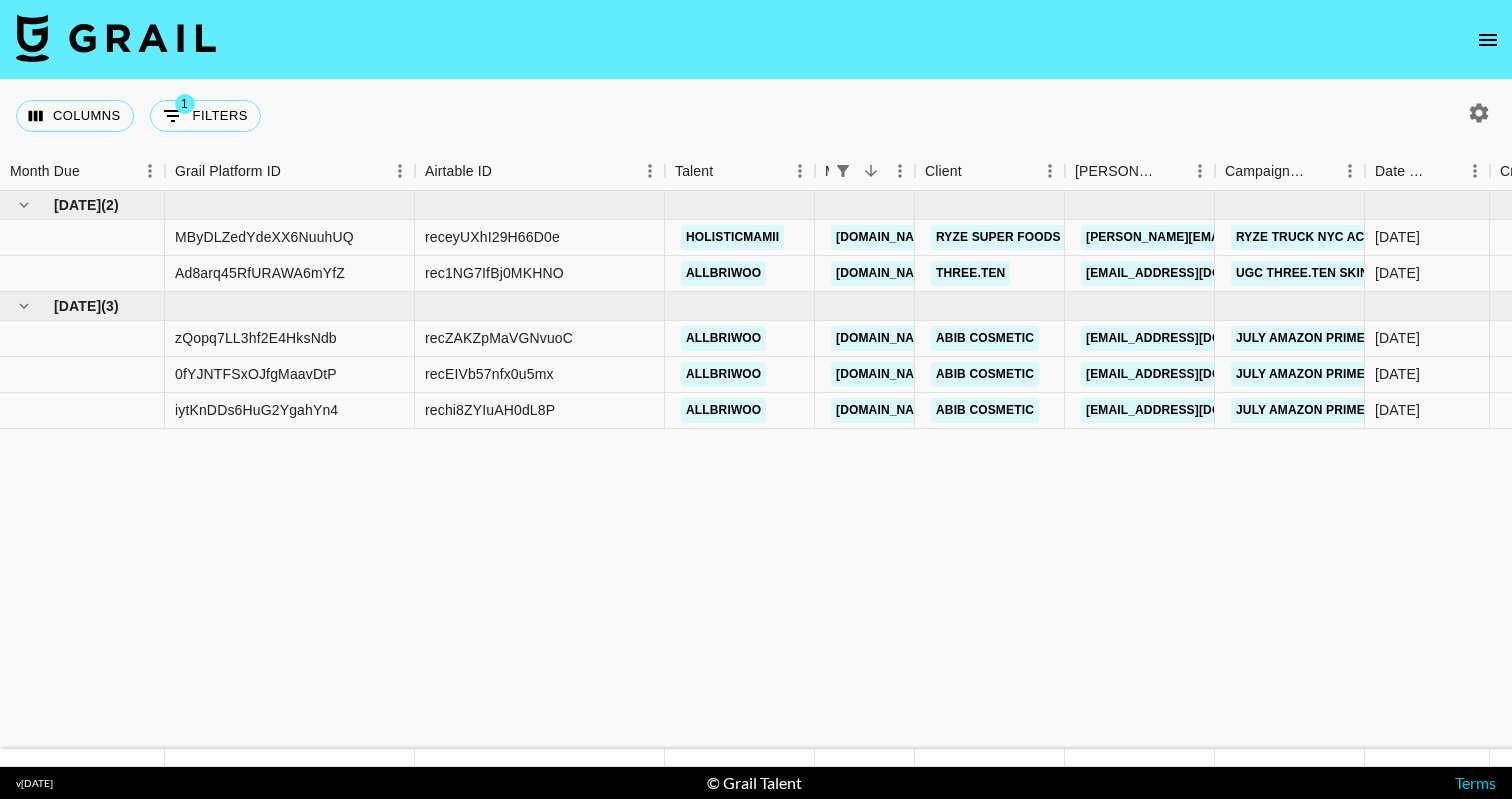 click 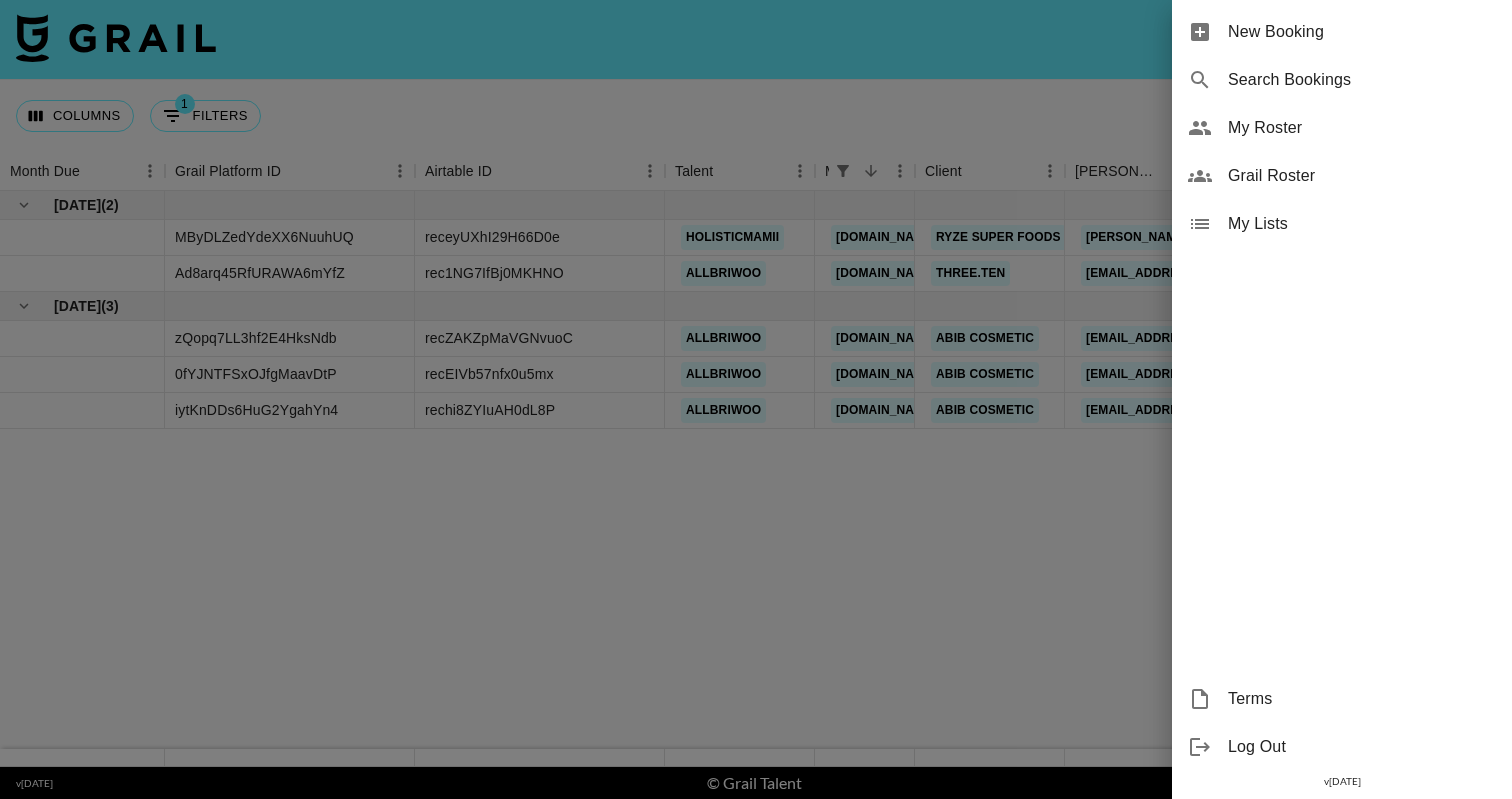 click on "My Roster" at bounding box center (1362, 128) 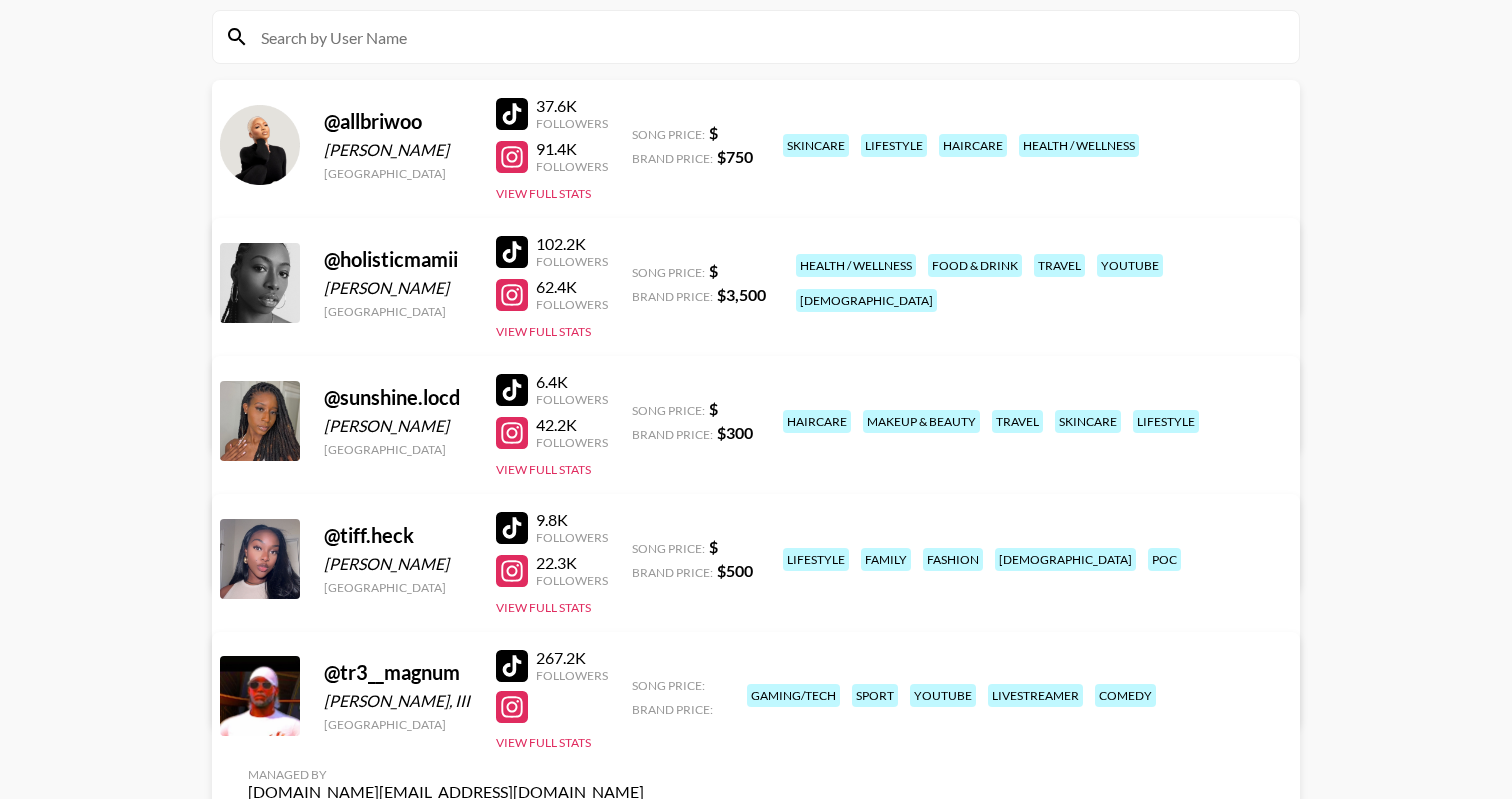 scroll, scrollTop: 224, scrollLeft: 0, axis: vertical 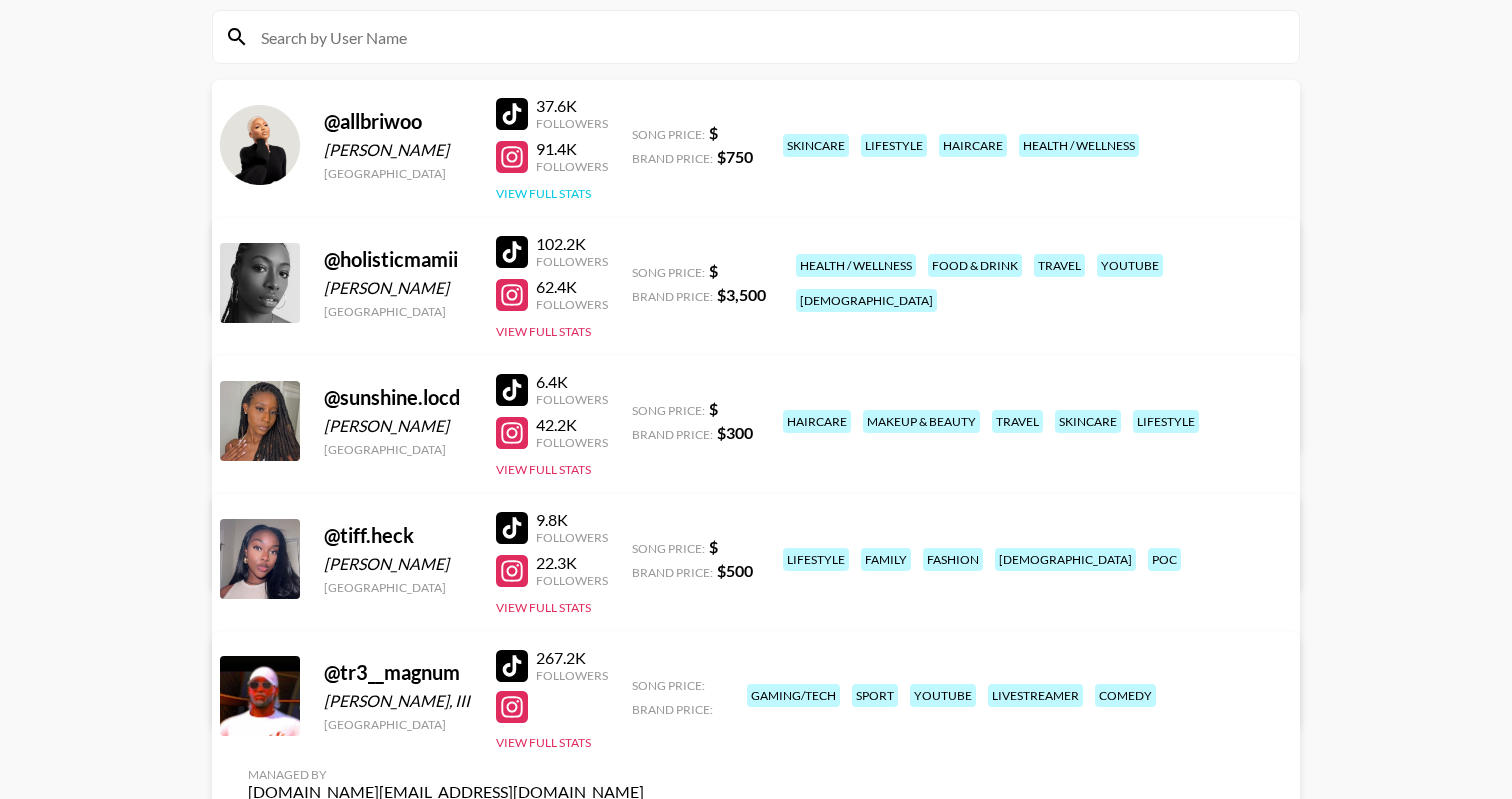 click on "View Full Stats" at bounding box center [543, 193] 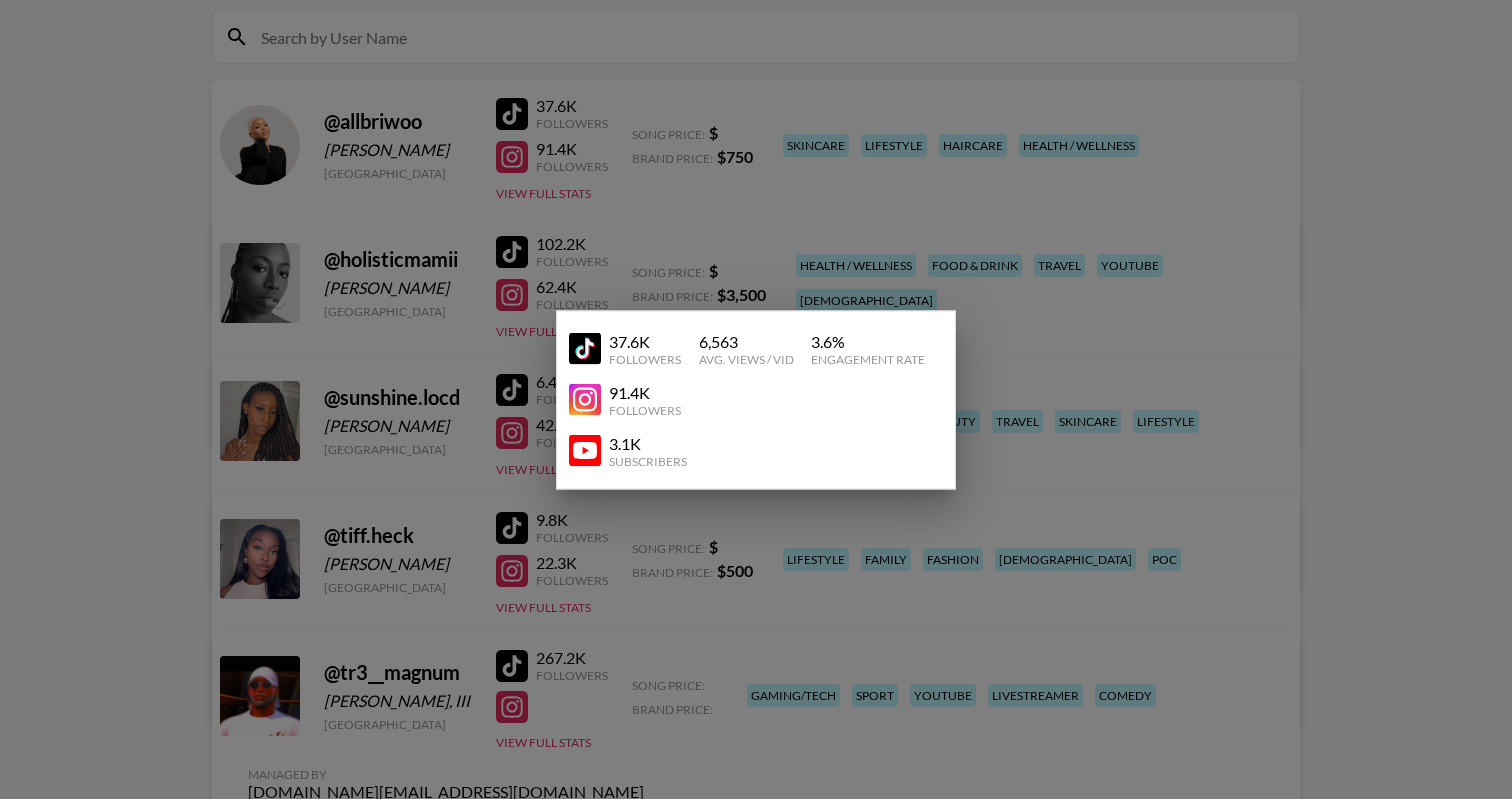 click at bounding box center [756, 399] 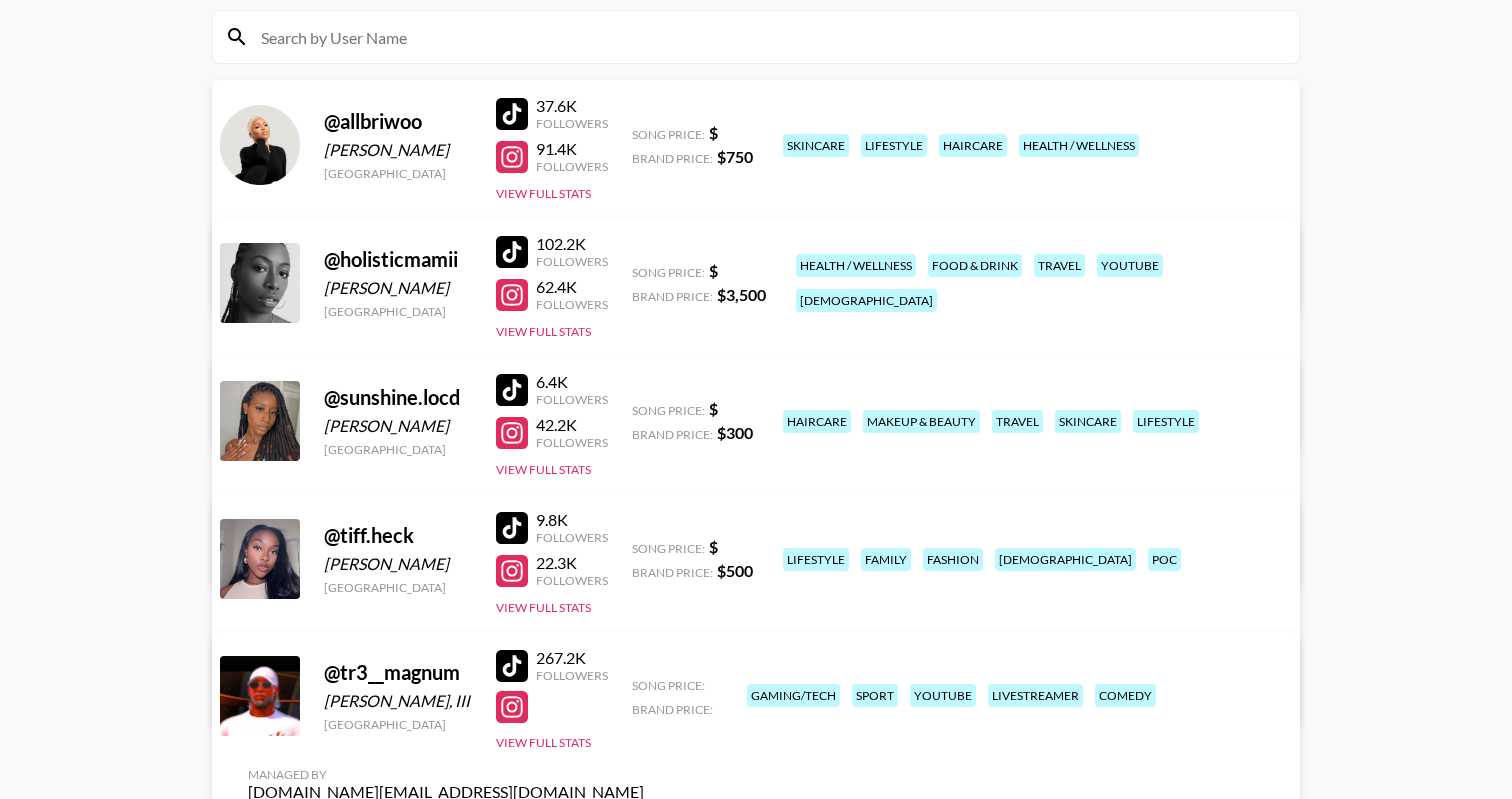 click on "View/Edit Details" at bounding box center (446, 279) 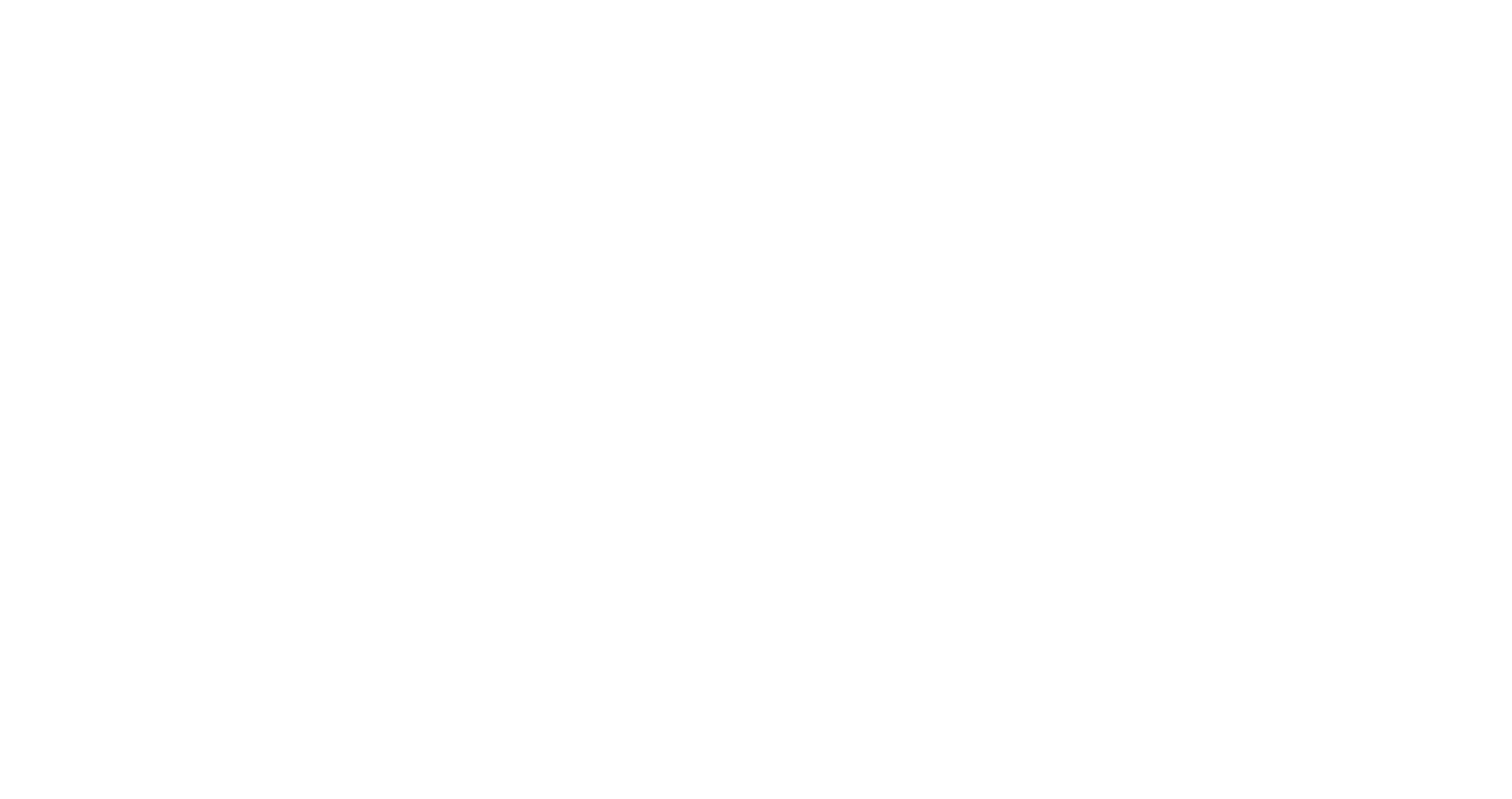 scroll, scrollTop: 0, scrollLeft: 0, axis: both 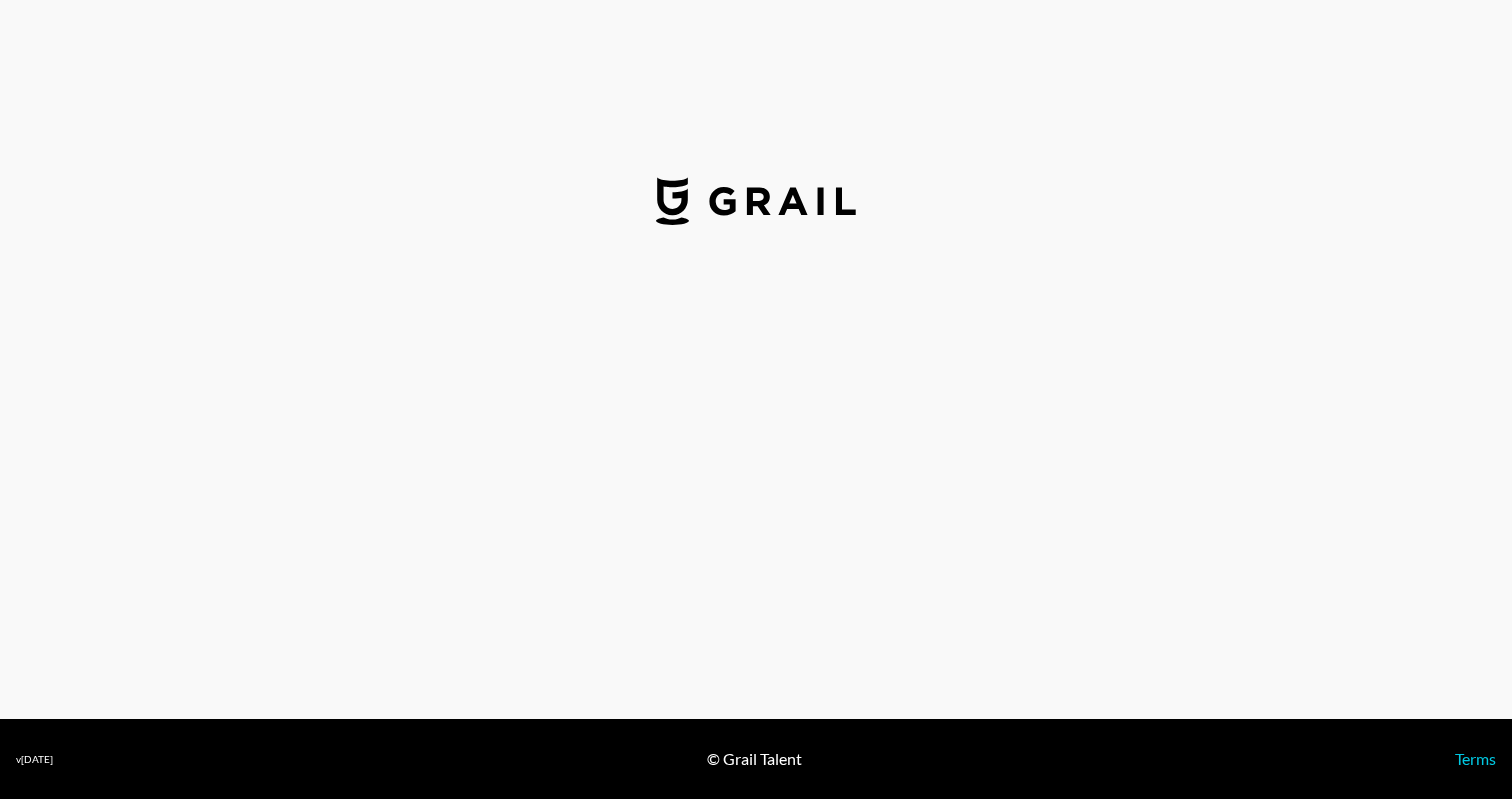 select on "USD" 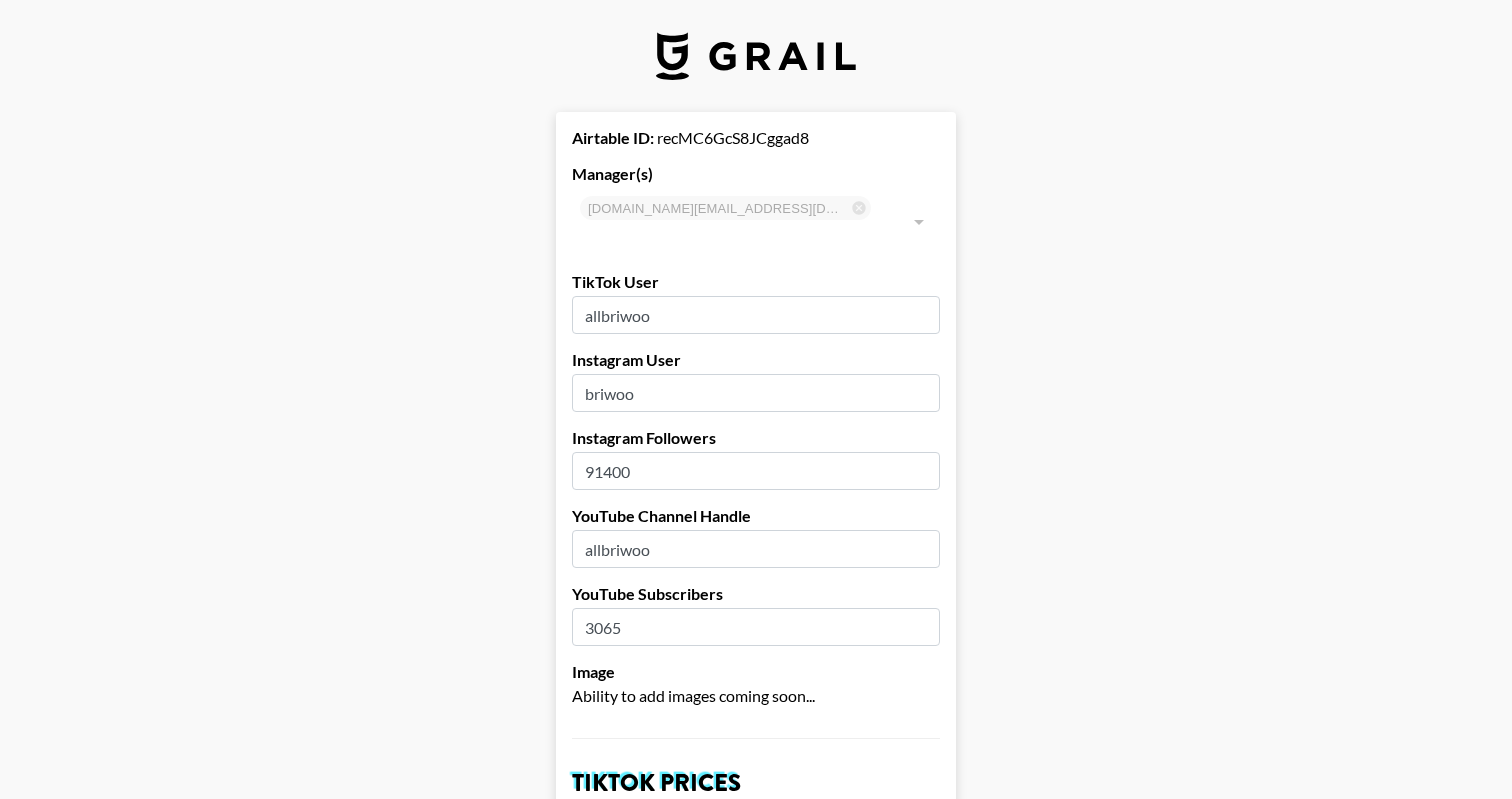 type on "[GEOGRAPHIC_DATA]" 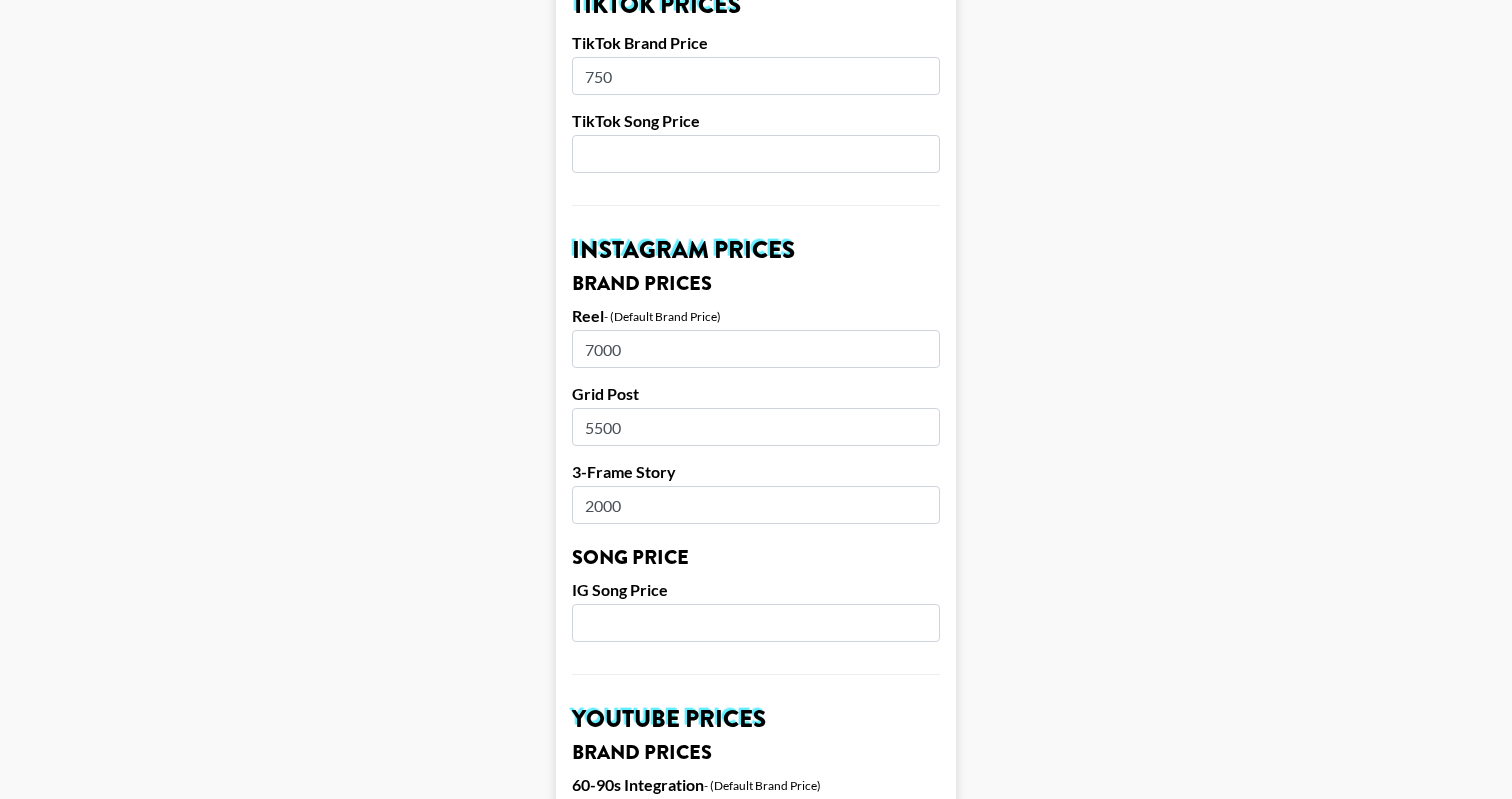 scroll, scrollTop: 779, scrollLeft: 0, axis: vertical 